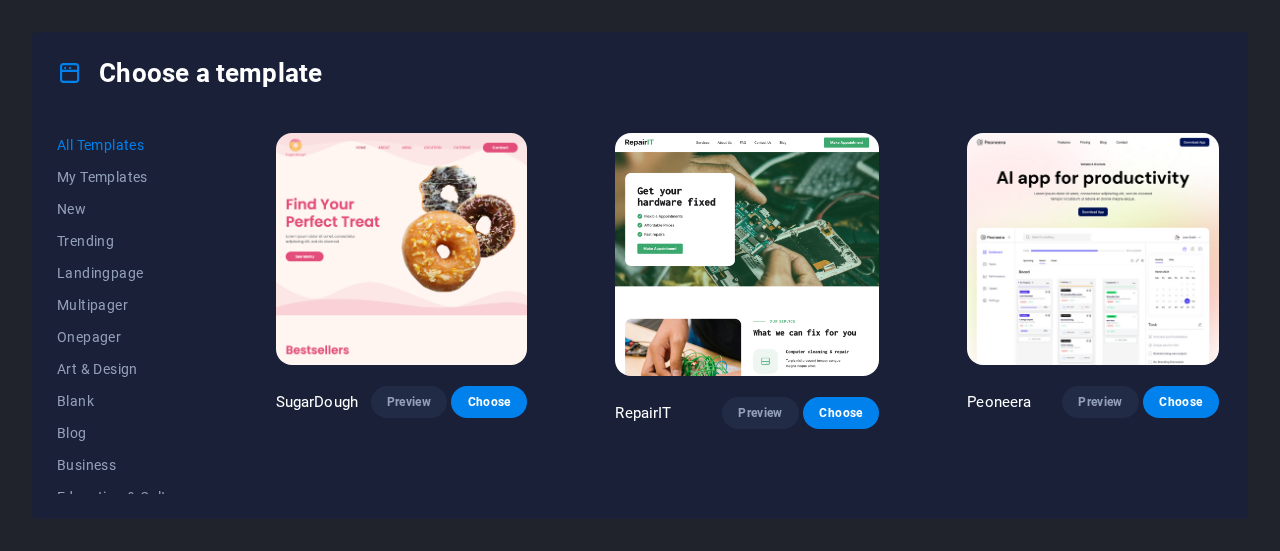 scroll, scrollTop: 0, scrollLeft: 0, axis: both 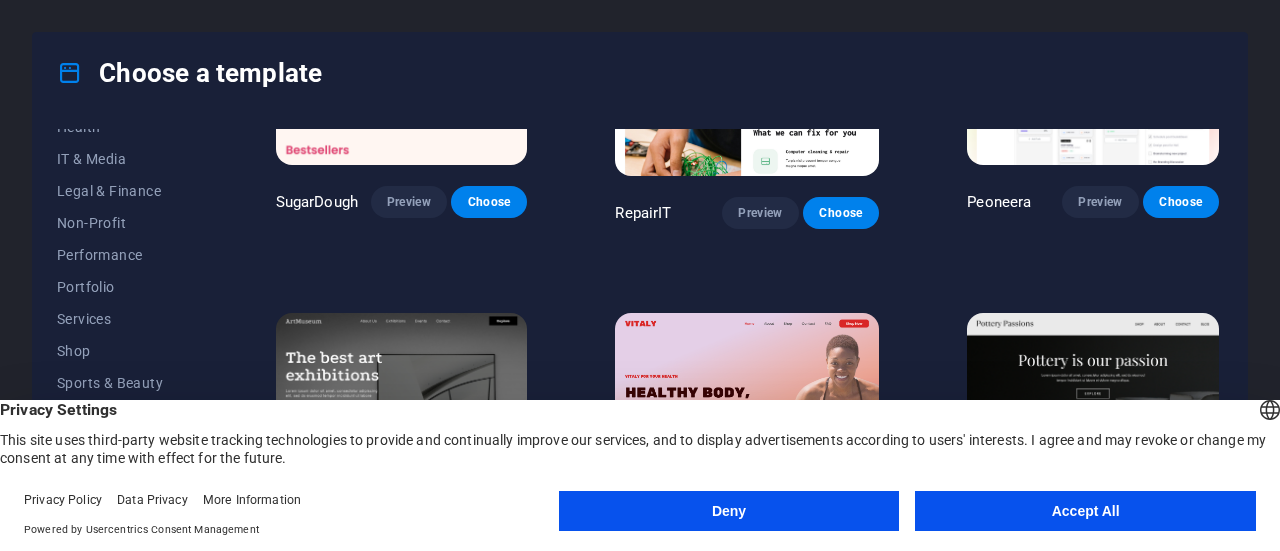 click on "Accept All" at bounding box center [1085, 511] 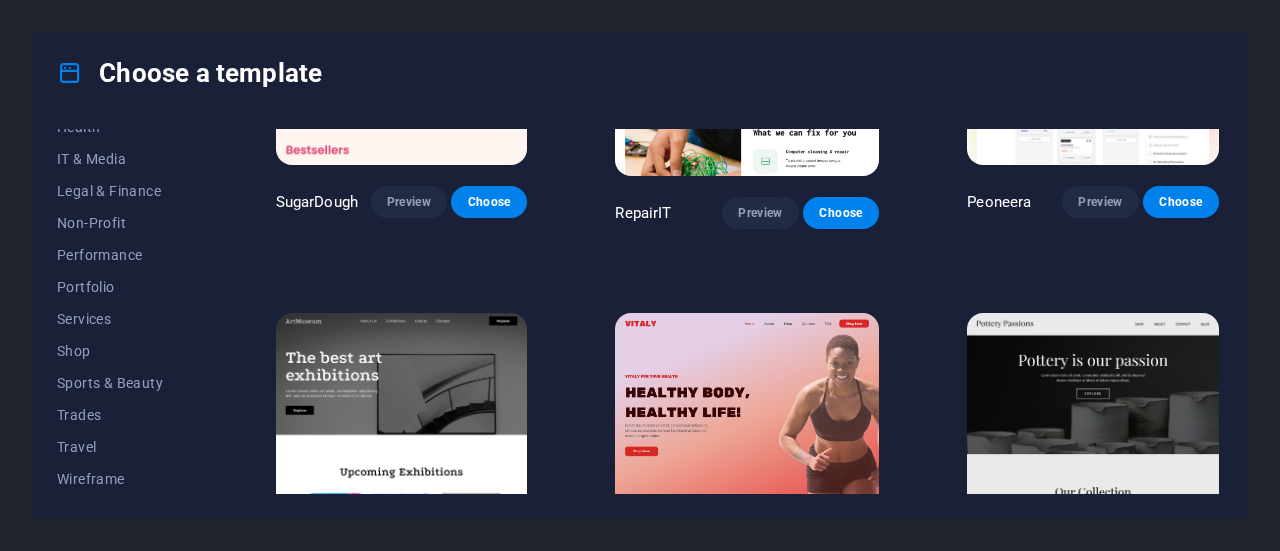 scroll, scrollTop: 0, scrollLeft: 0, axis: both 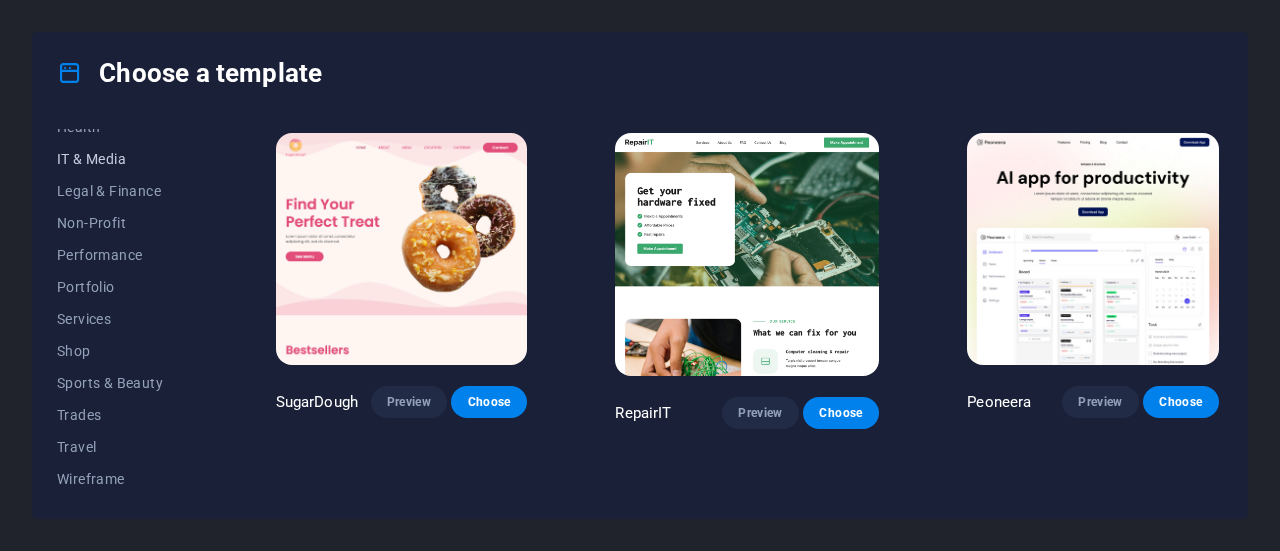 click on "IT & Media" at bounding box center (122, 159) 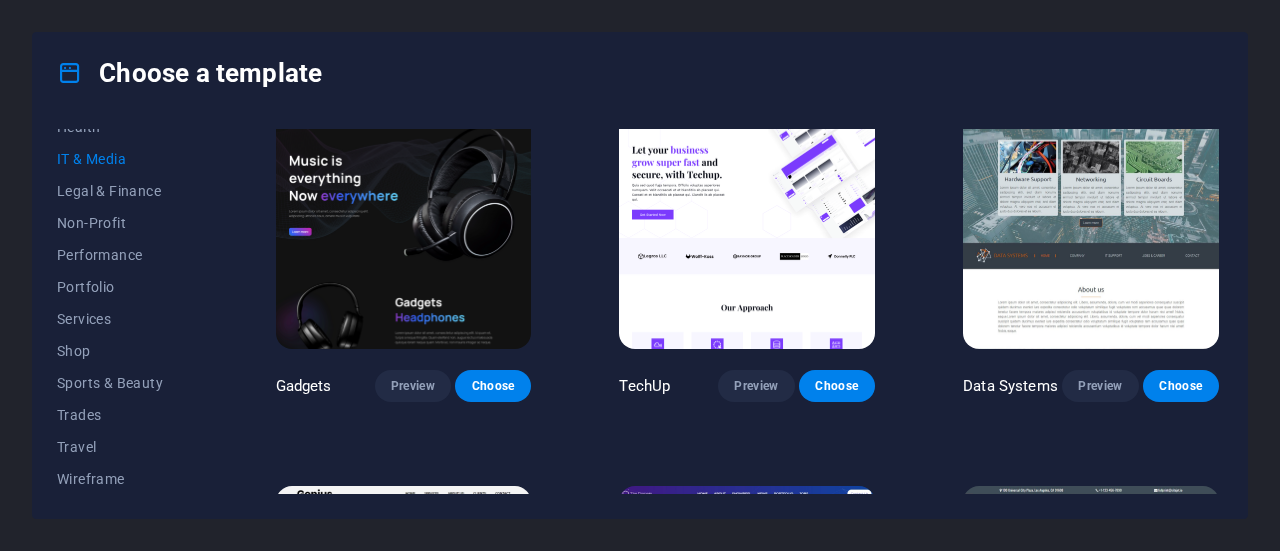 scroll, scrollTop: 824, scrollLeft: 0, axis: vertical 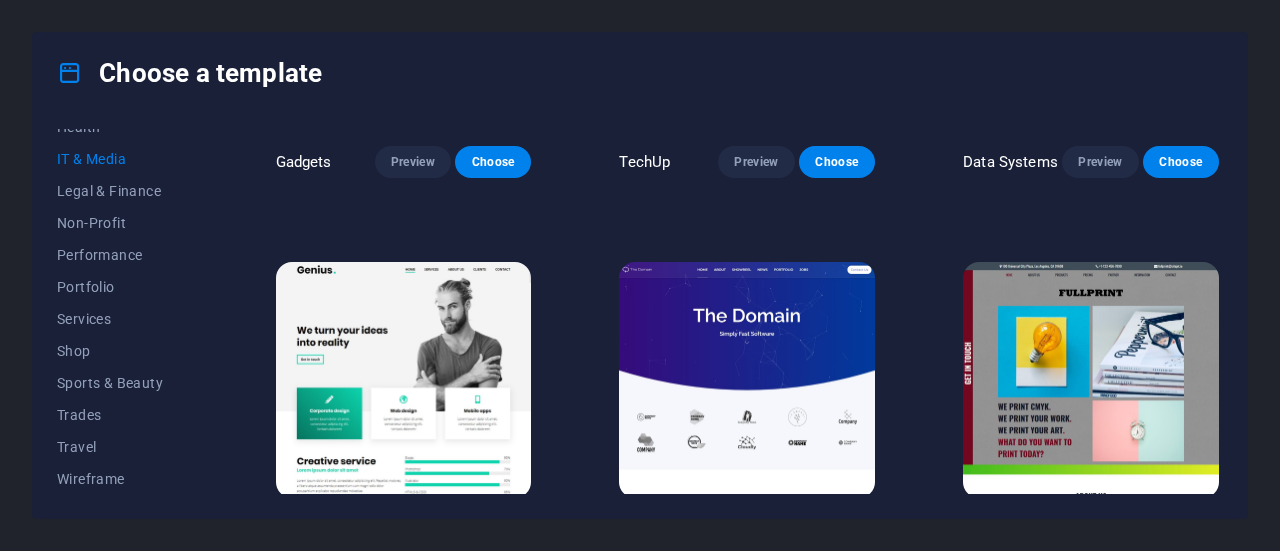 click at bounding box center (747, 380) 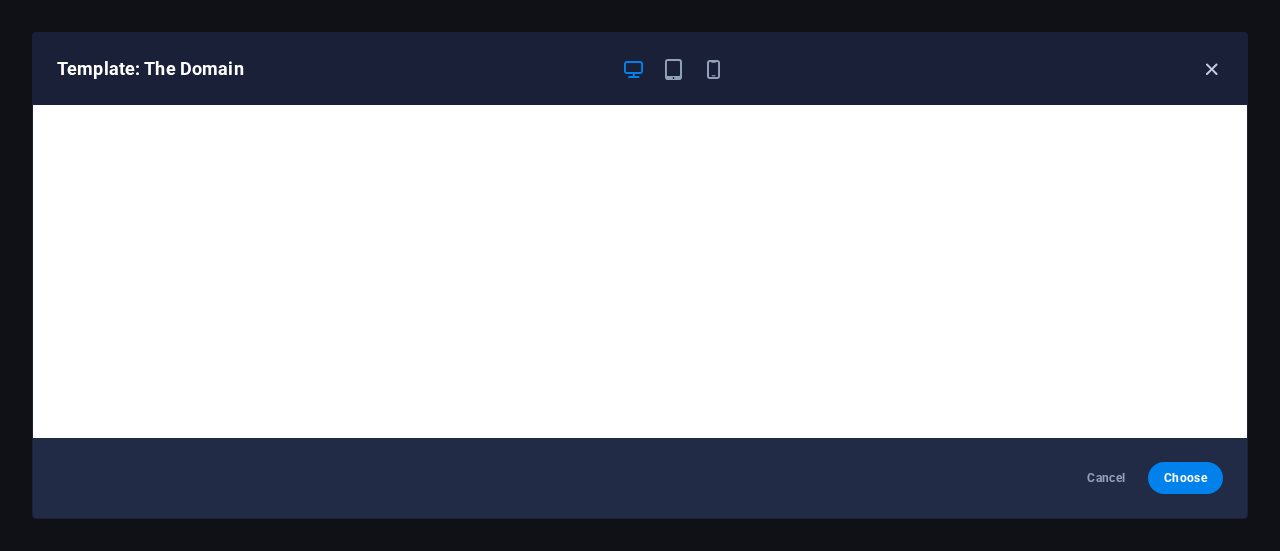 click at bounding box center [1211, 69] 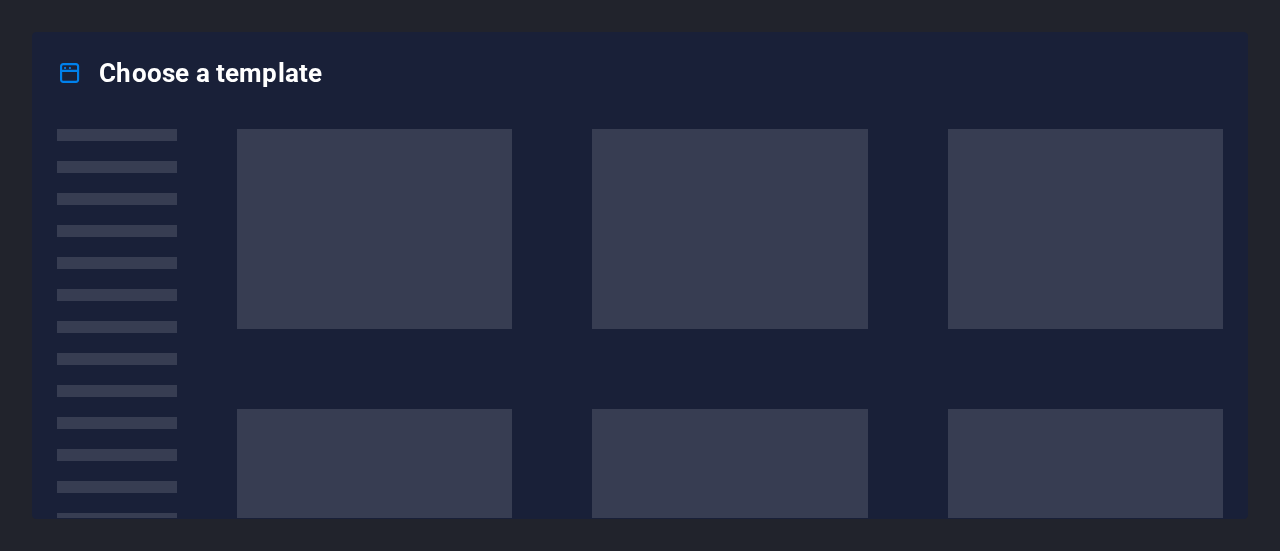 scroll, scrollTop: 0, scrollLeft: 0, axis: both 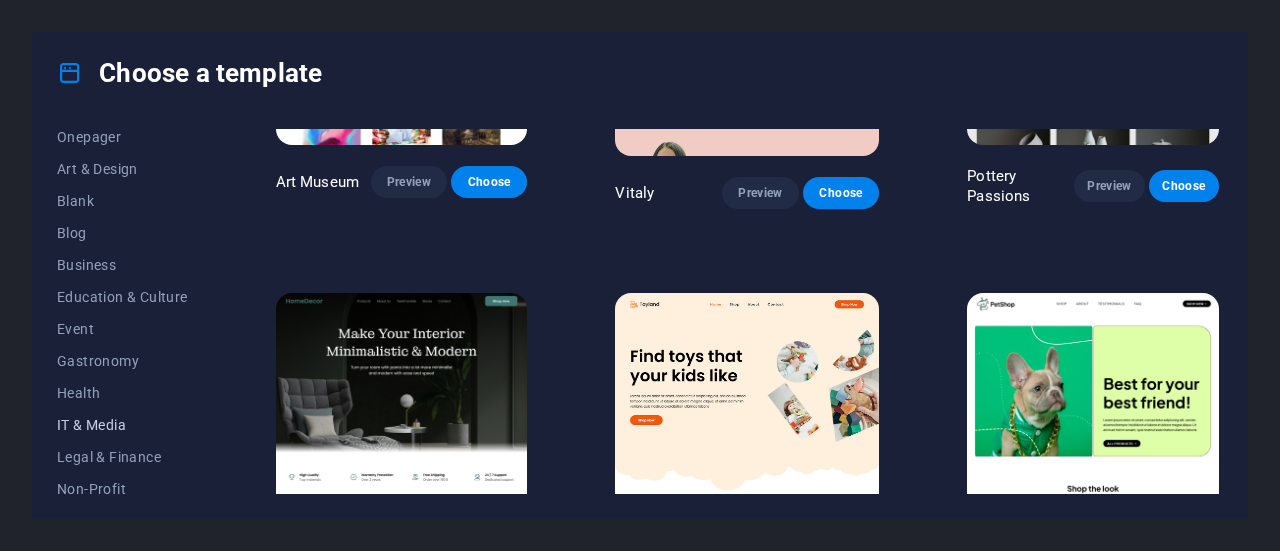 click on "IT & Media" at bounding box center [122, 425] 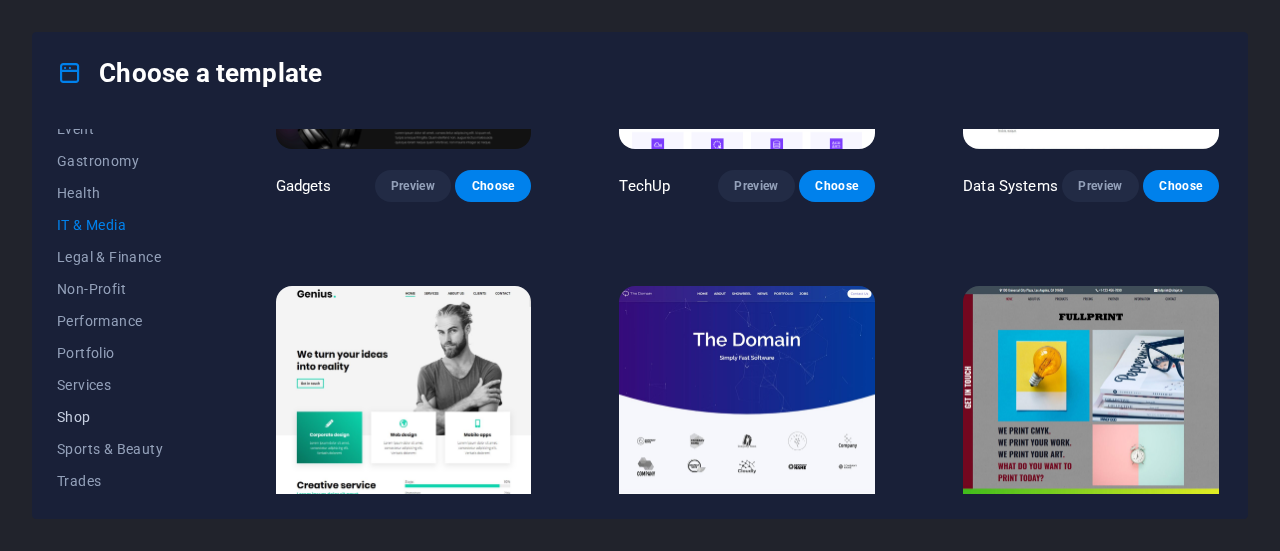 scroll, scrollTop: 466, scrollLeft: 0, axis: vertical 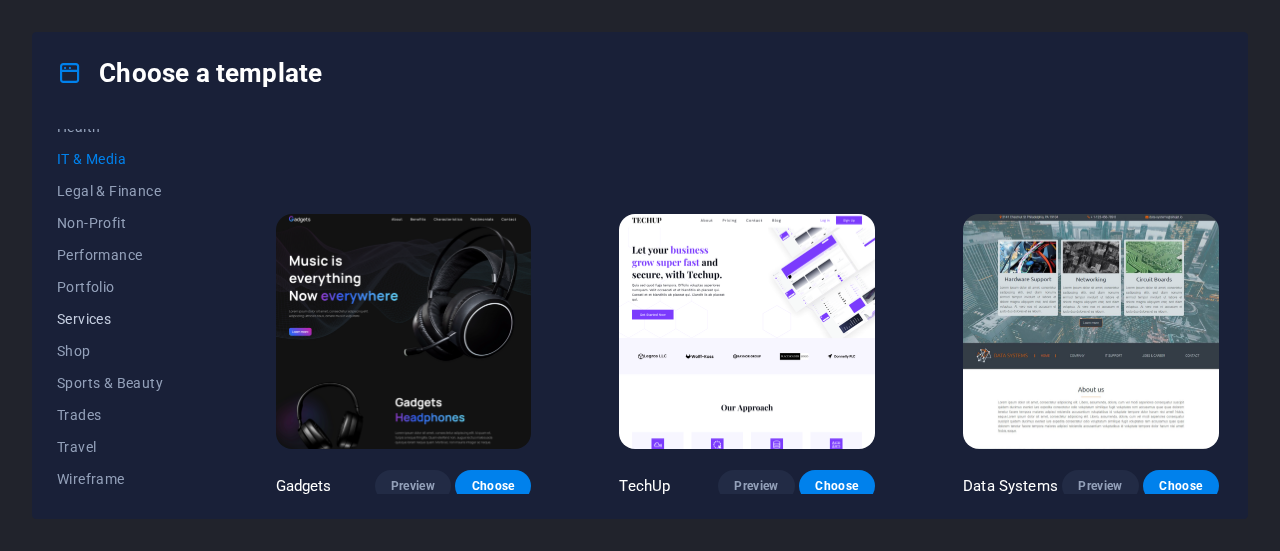 click on "Services" at bounding box center (122, 319) 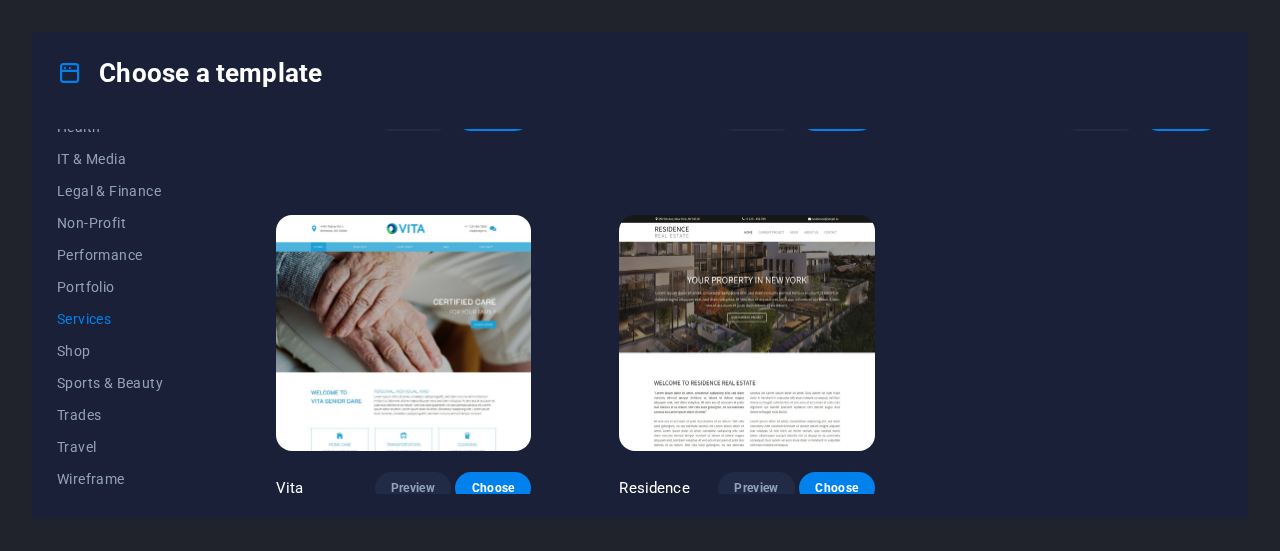 scroll, scrollTop: 1870, scrollLeft: 0, axis: vertical 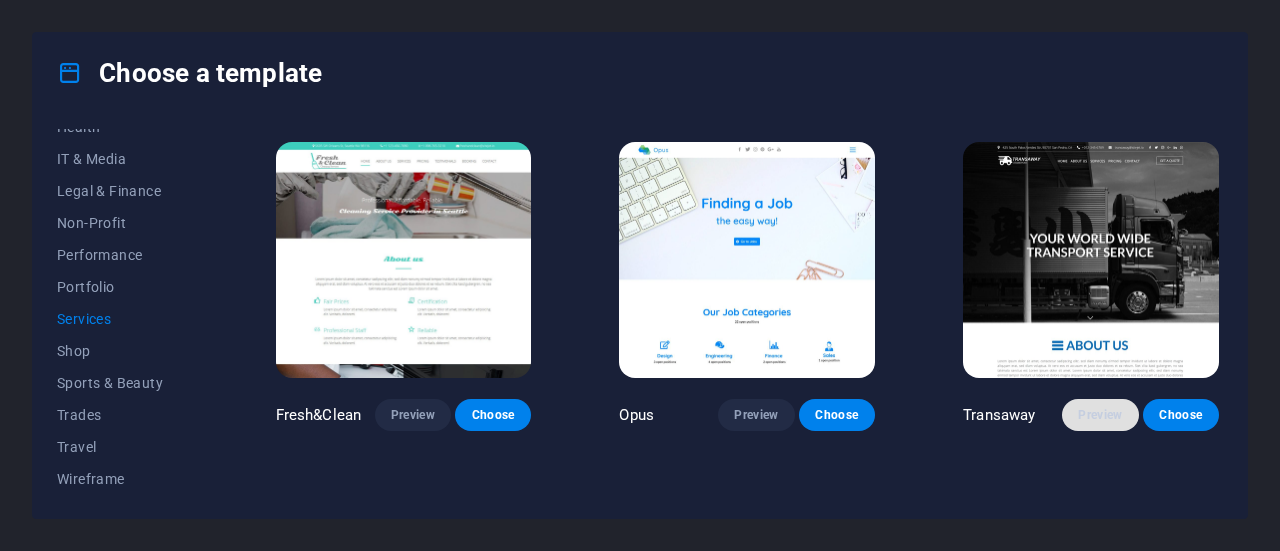 click on "Preview" at bounding box center (1100, 415) 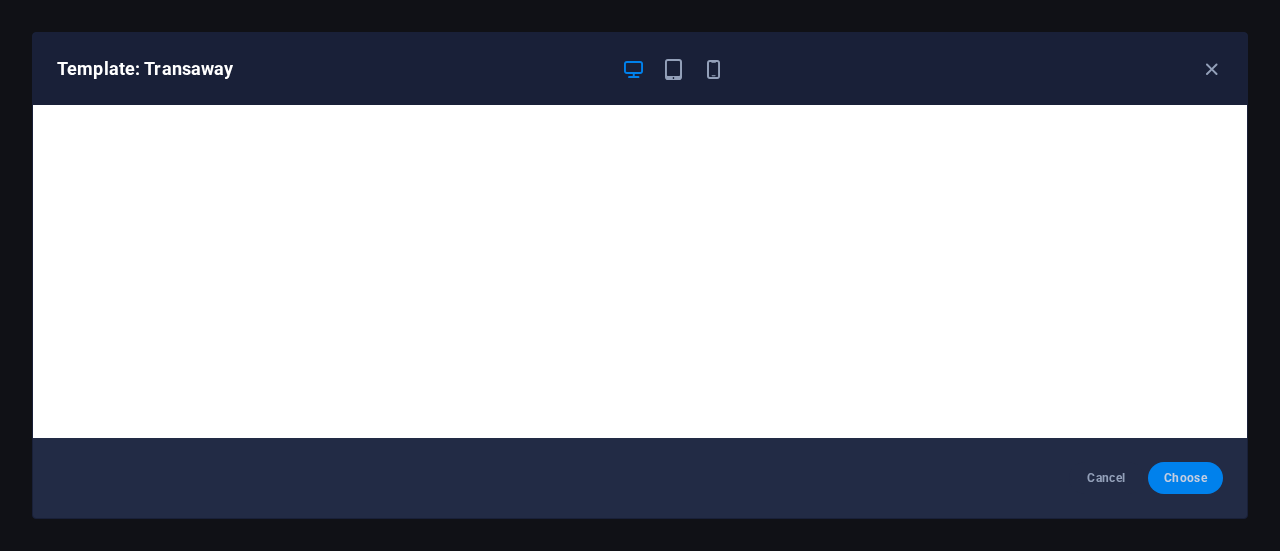 click on "Choose" at bounding box center [1185, 478] 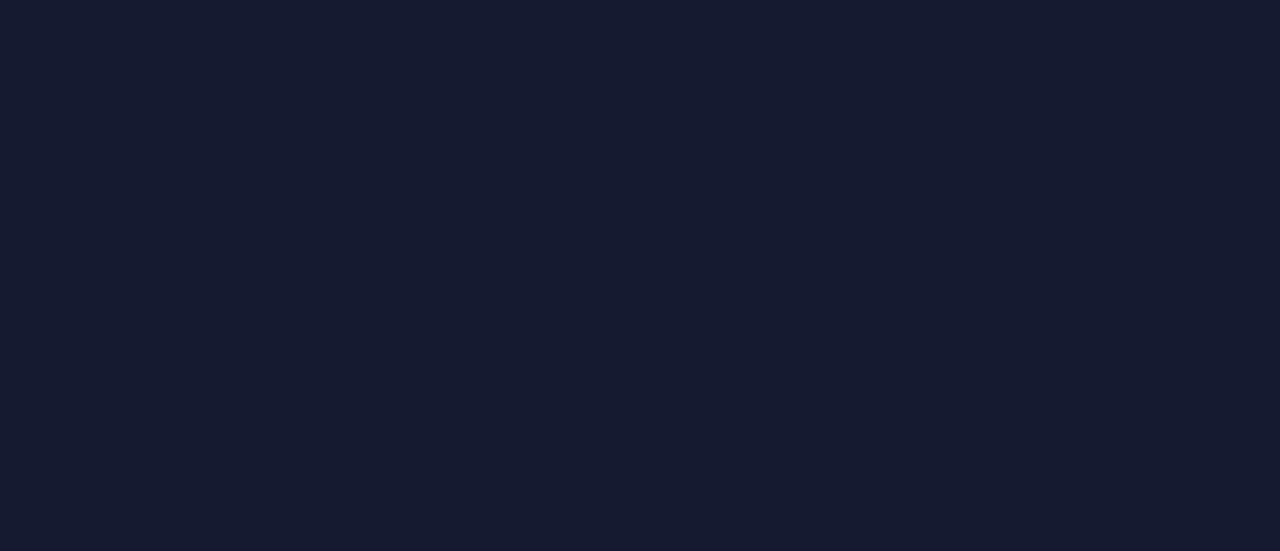 scroll, scrollTop: 0, scrollLeft: 0, axis: both 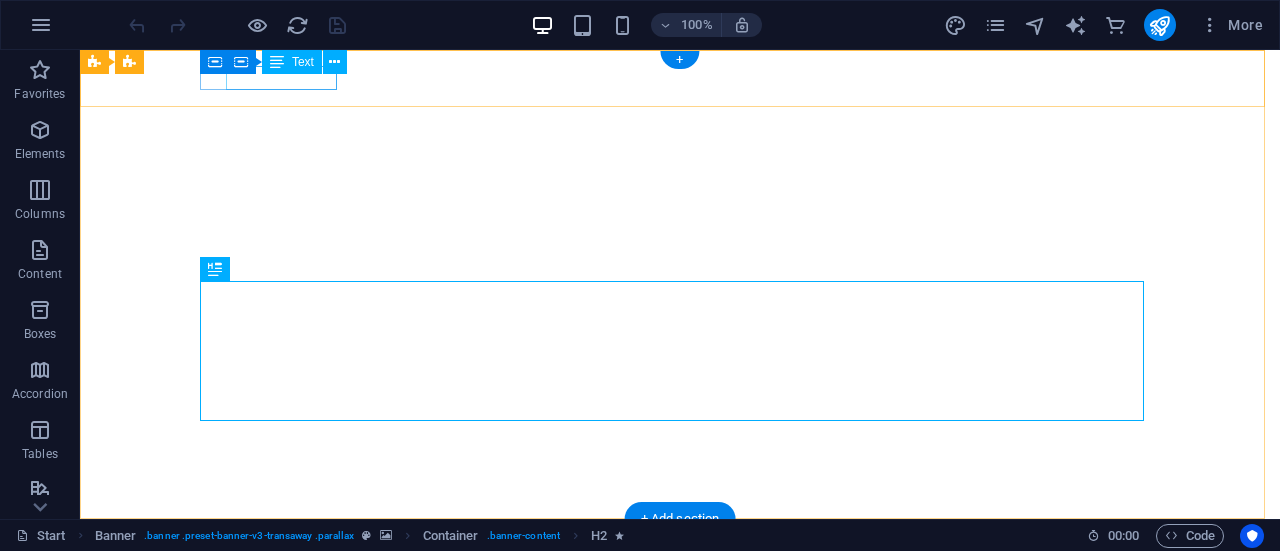 click on "[PHONE]" at bounding box center [672, 563] 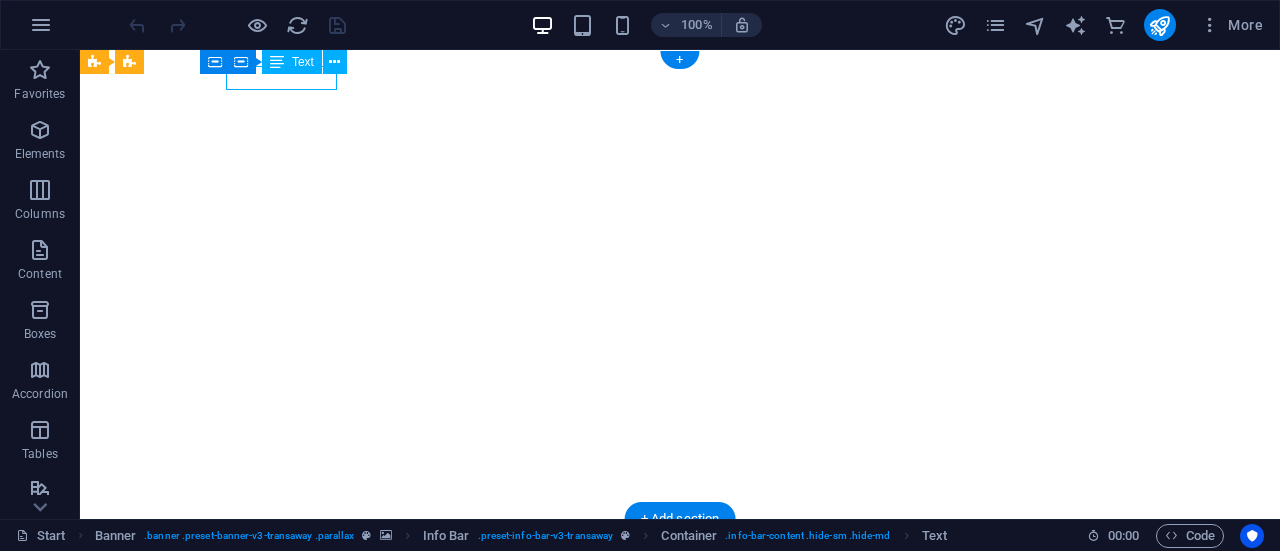click on "[PHONE]" at bounding box center [672, 563] 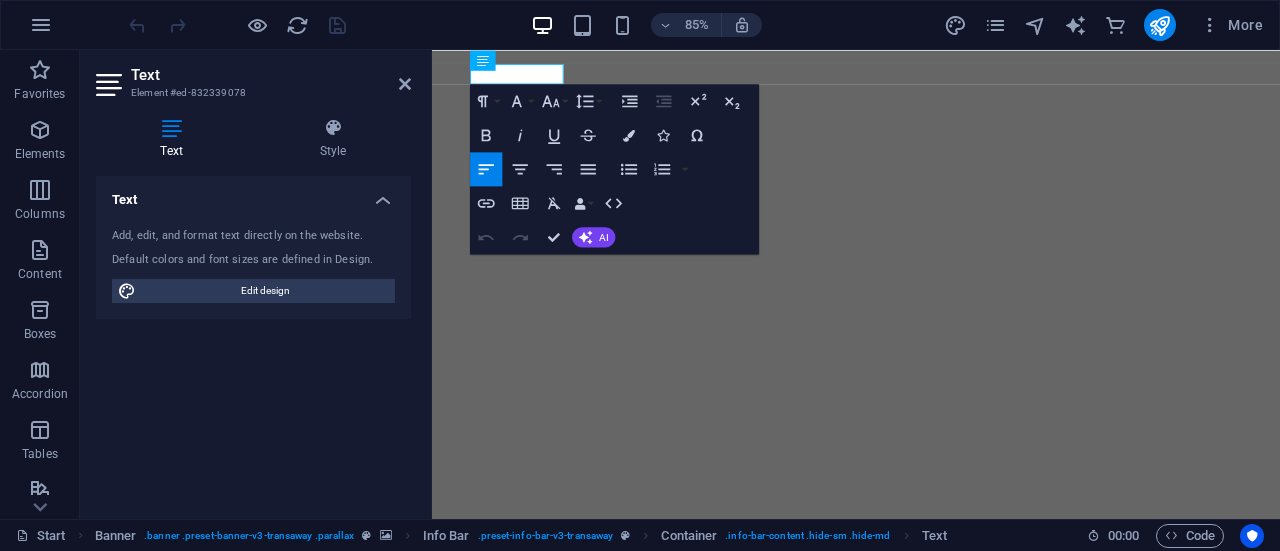 type 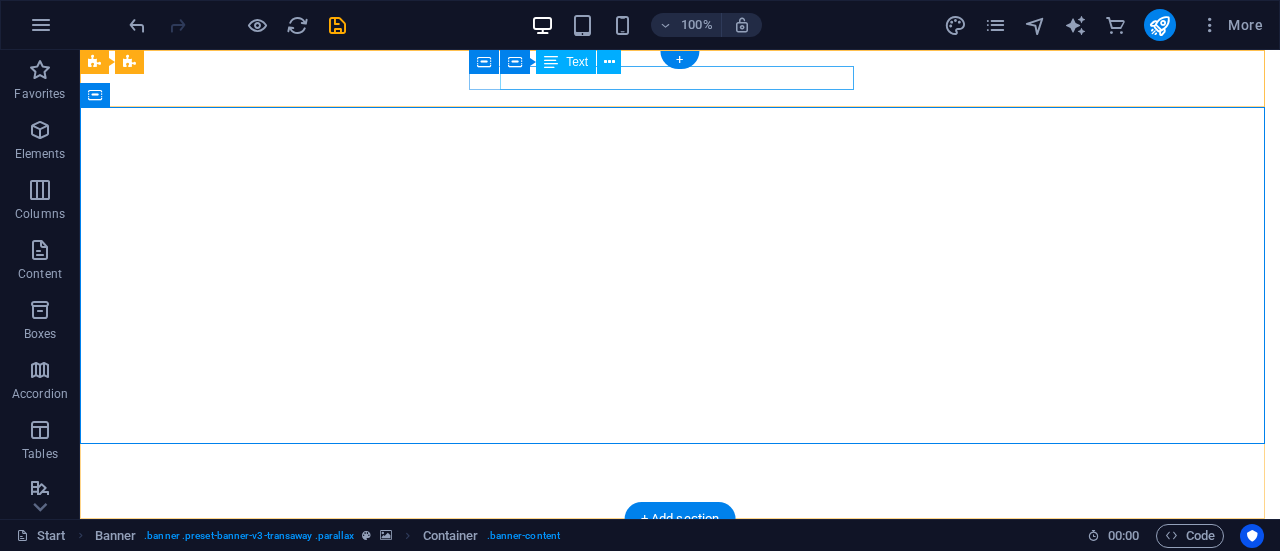 click on "admin@[EXAMPLE.COM]" at bounding box center (675, 705) 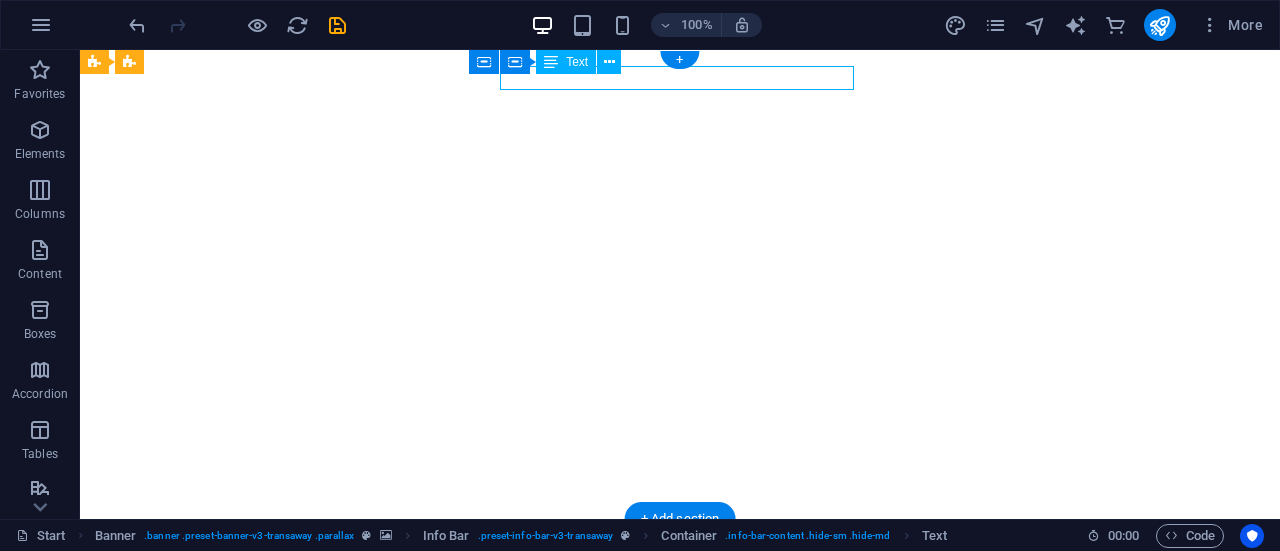 click on "admin@[EXAMPLE.COM]" at bounding box center [675, 705] 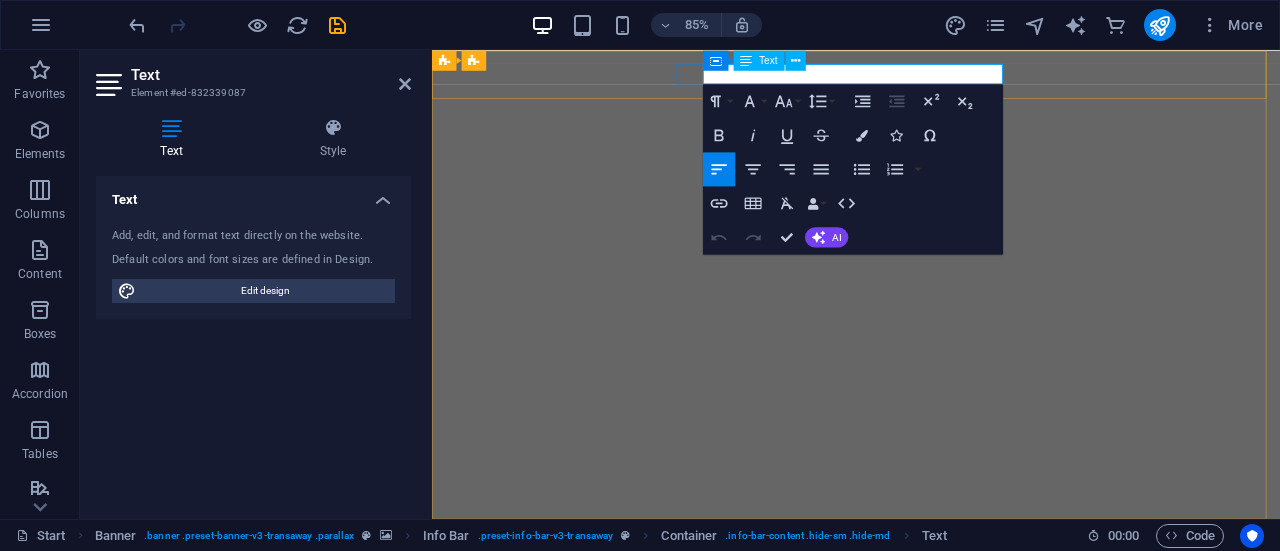 type 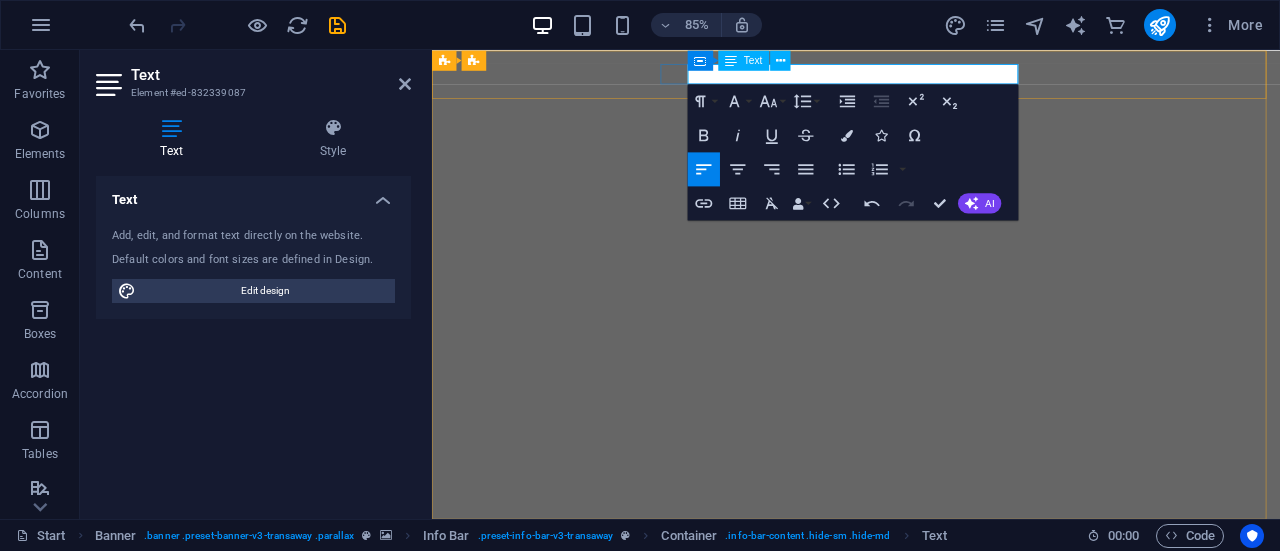 click on "admin@[EXAMPLE.COM]" at bounding box center (589, 682) 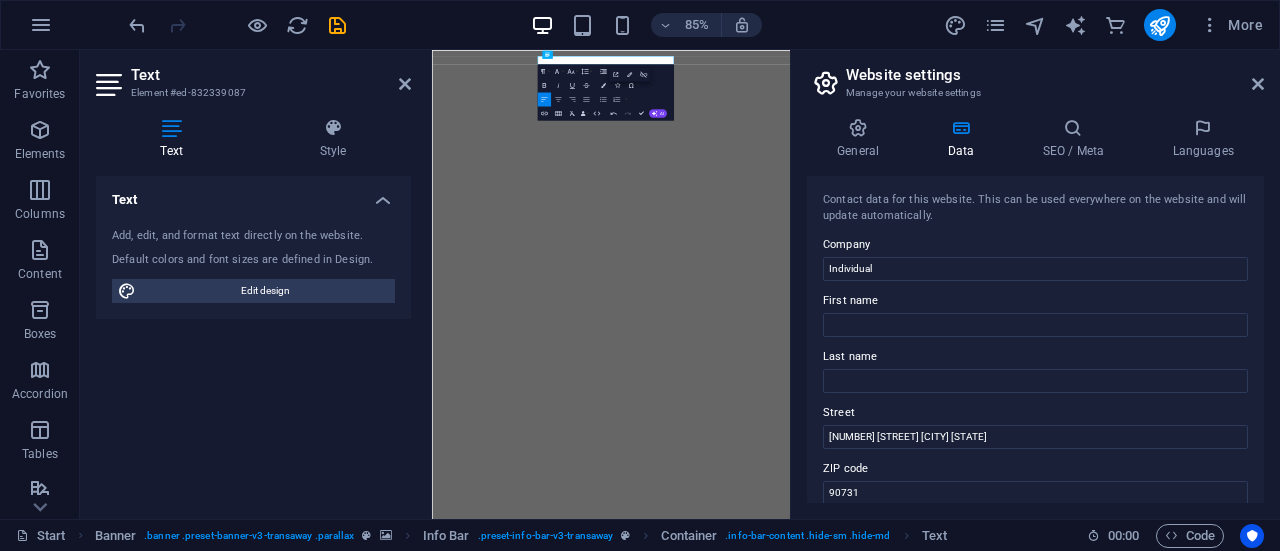 click on "Website settings" at bounding box center [1055, 75] 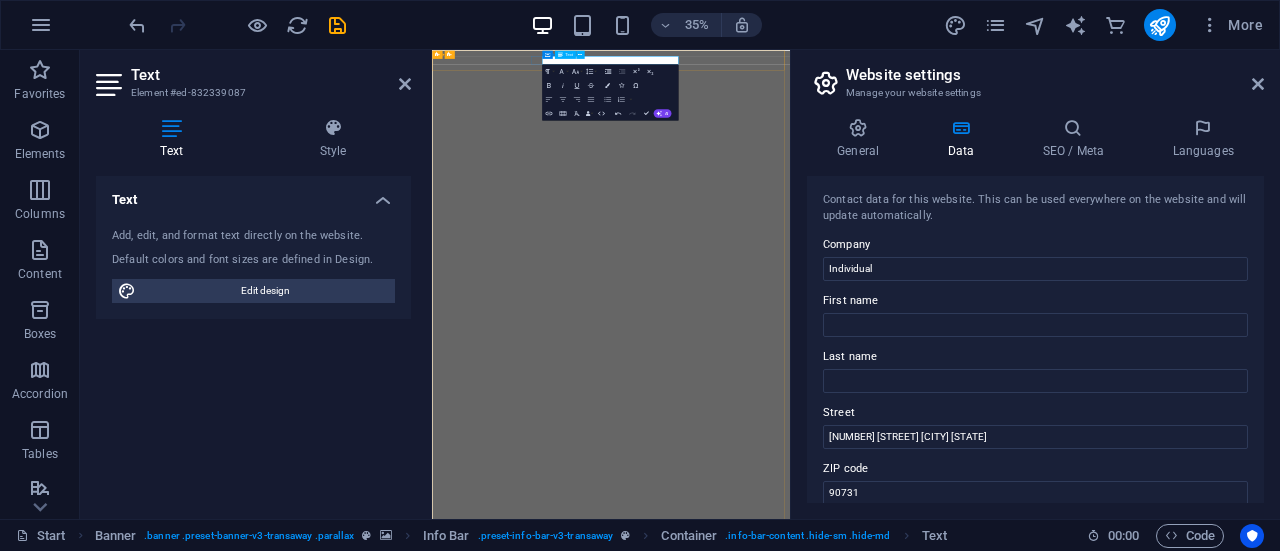 click on "admin@[EXAMPLE.COM]" at bounding box center [602, 1471] 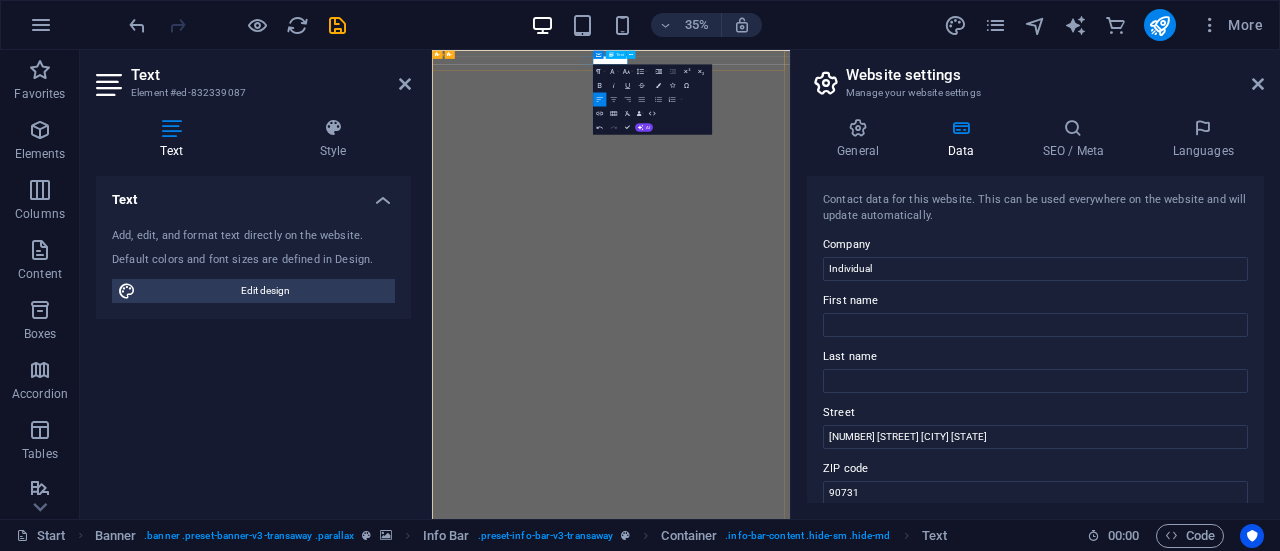 click on "@[EXAMPLE.COM]" at bounding box center [544, 1471] 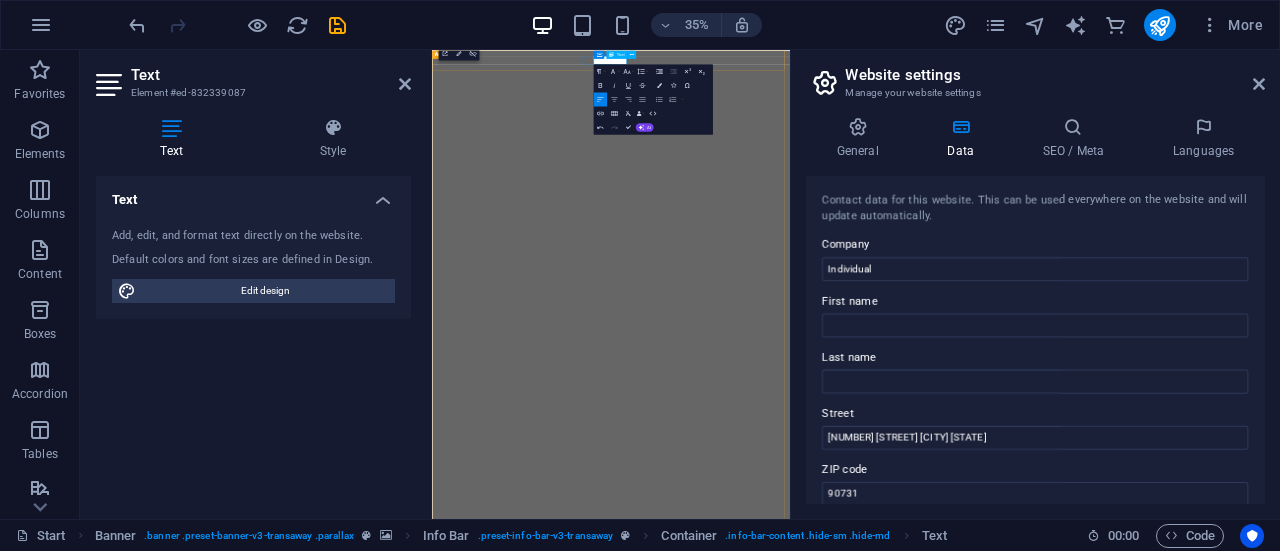 click on "@[EXAMPLE.COM]" at bounding box center (544, 1471) 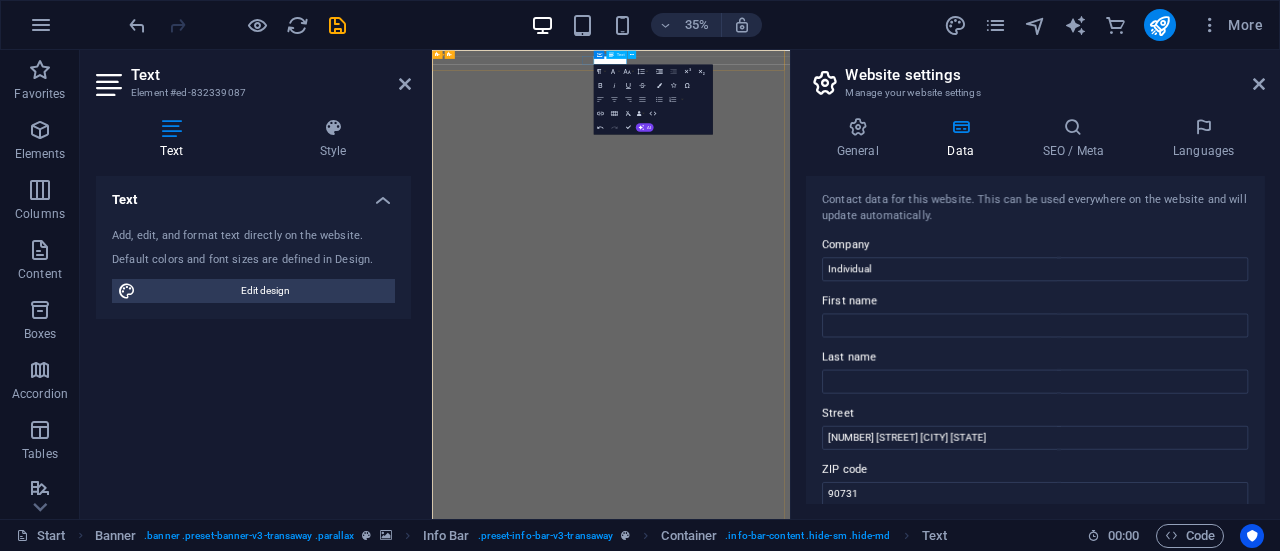 click on "@[EXAMPLE.COM]" at bounding box center (544, 1471) 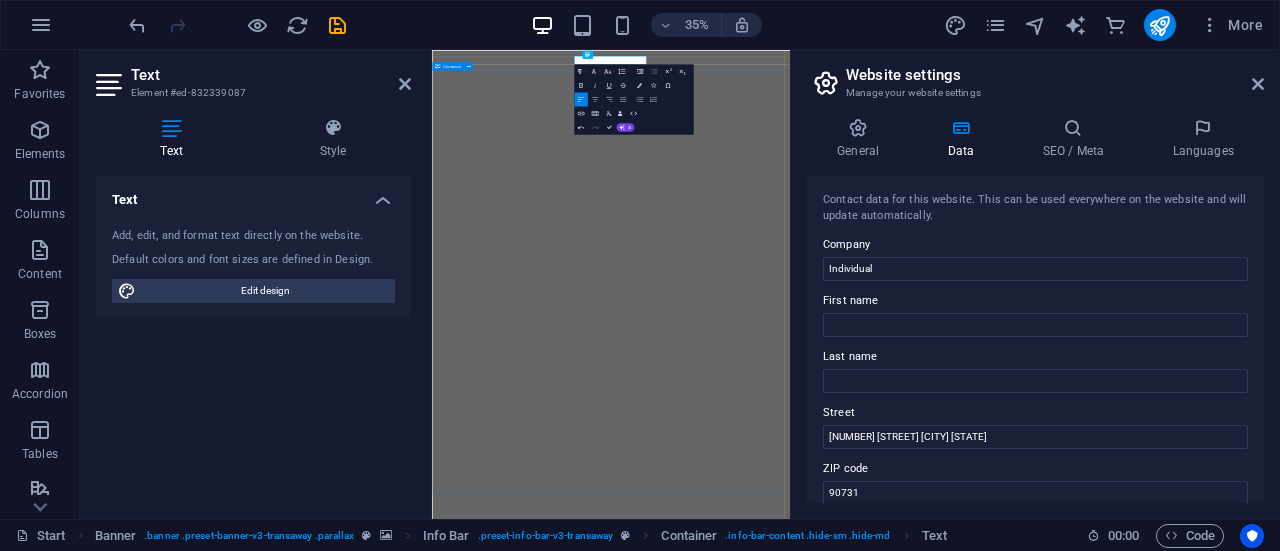 click on "Your world wide transport service" at bounding box center (943, 1786) 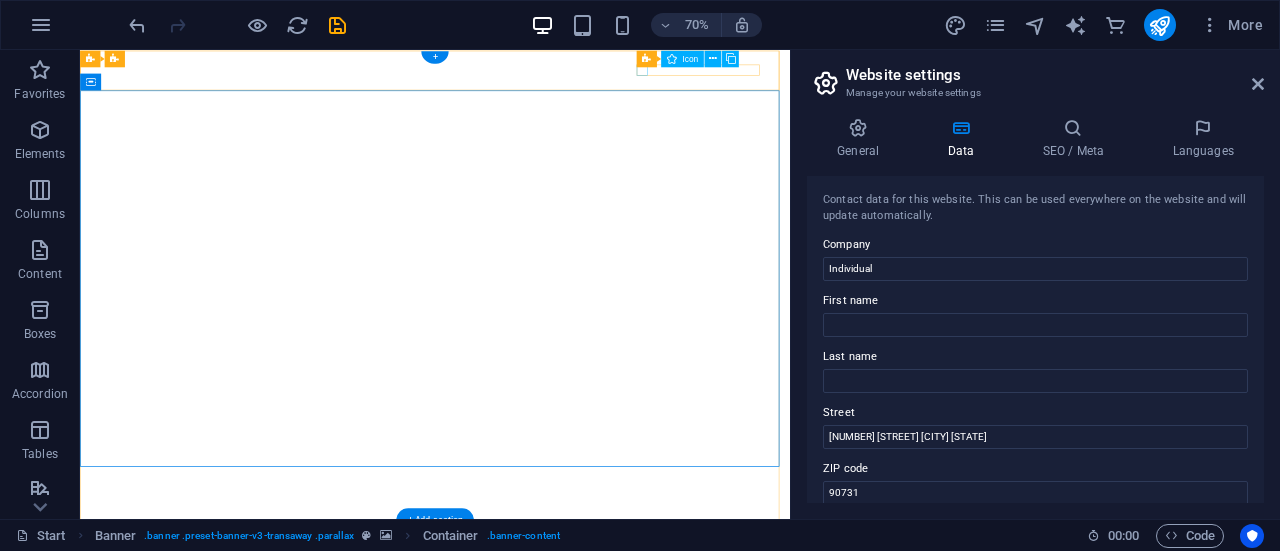 click at bounding box center (587, 821) 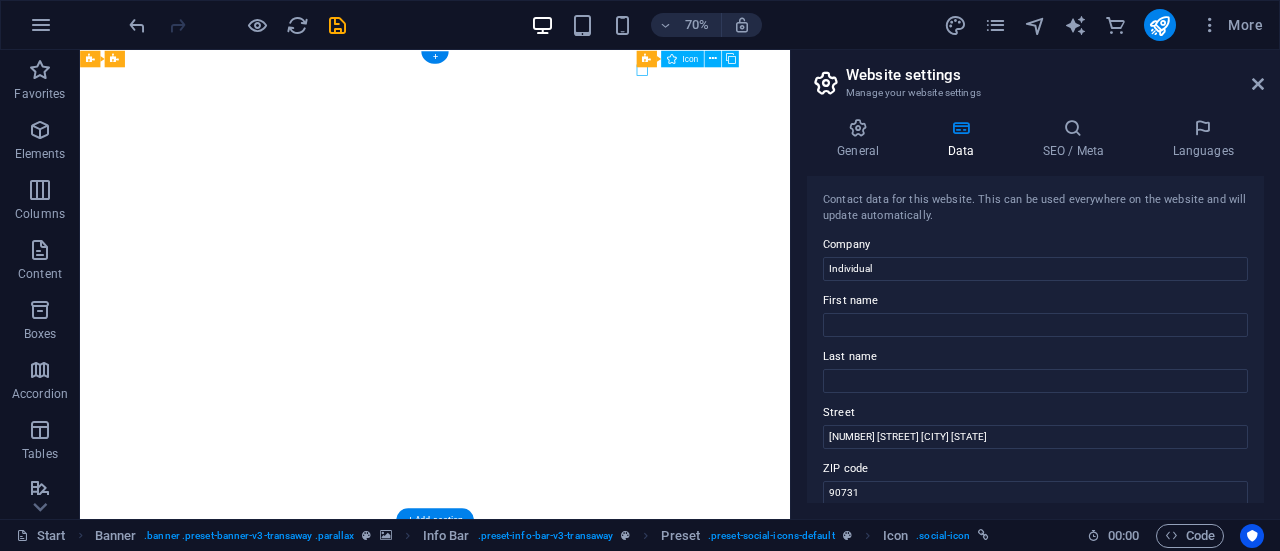 click at bounding box center [587, 821] 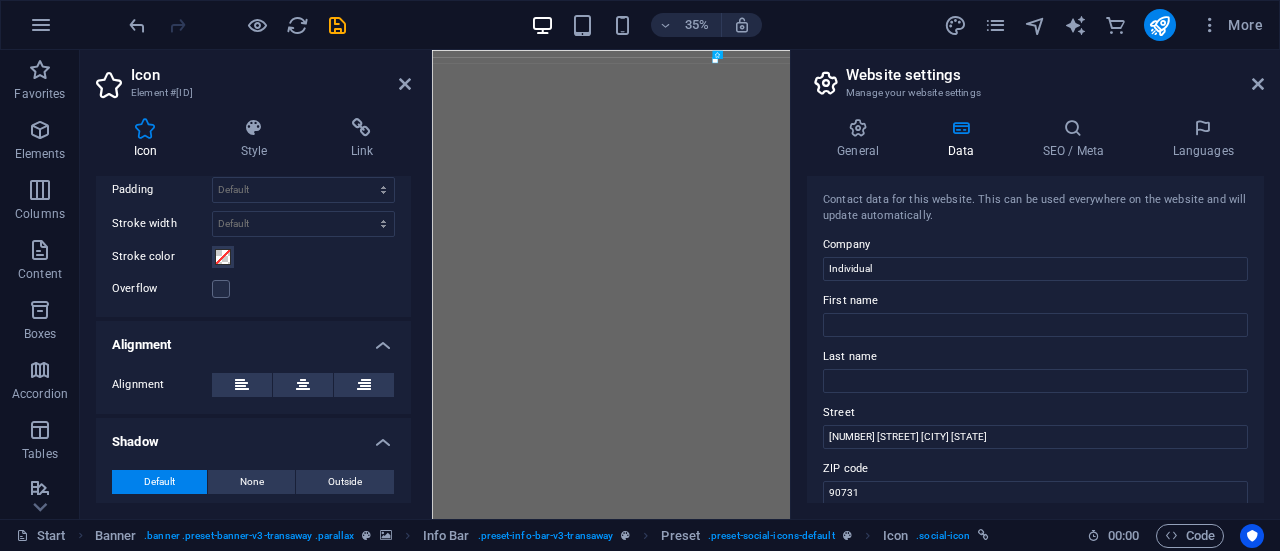 scroll, scrollTop: 419, scrollLeft: 0, axis: vertical 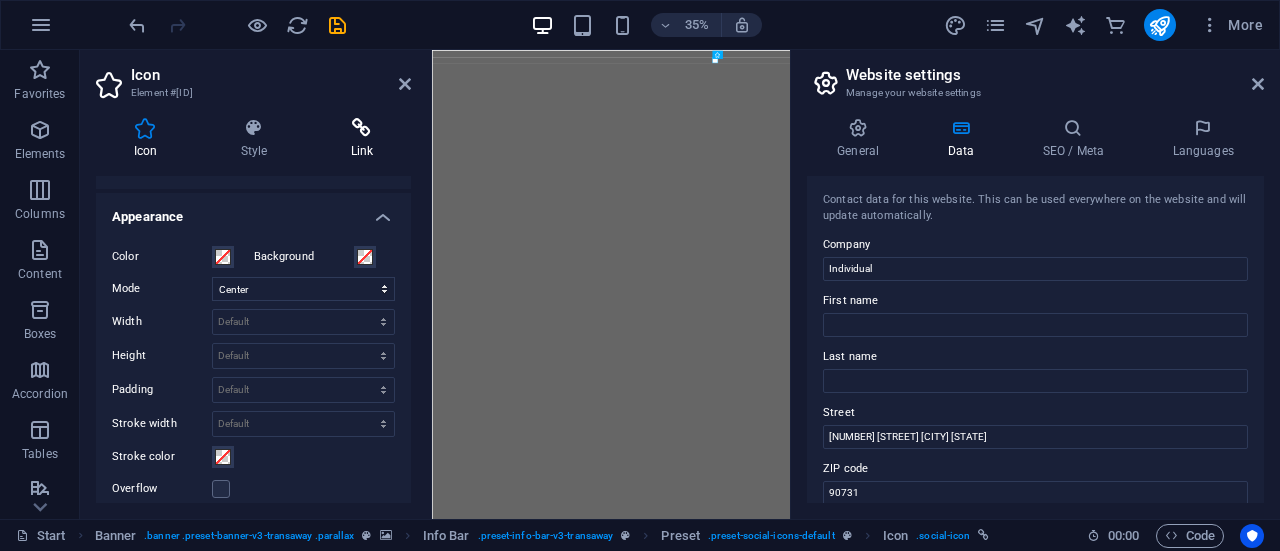 click on "Link" at bounding box center (362, 139) 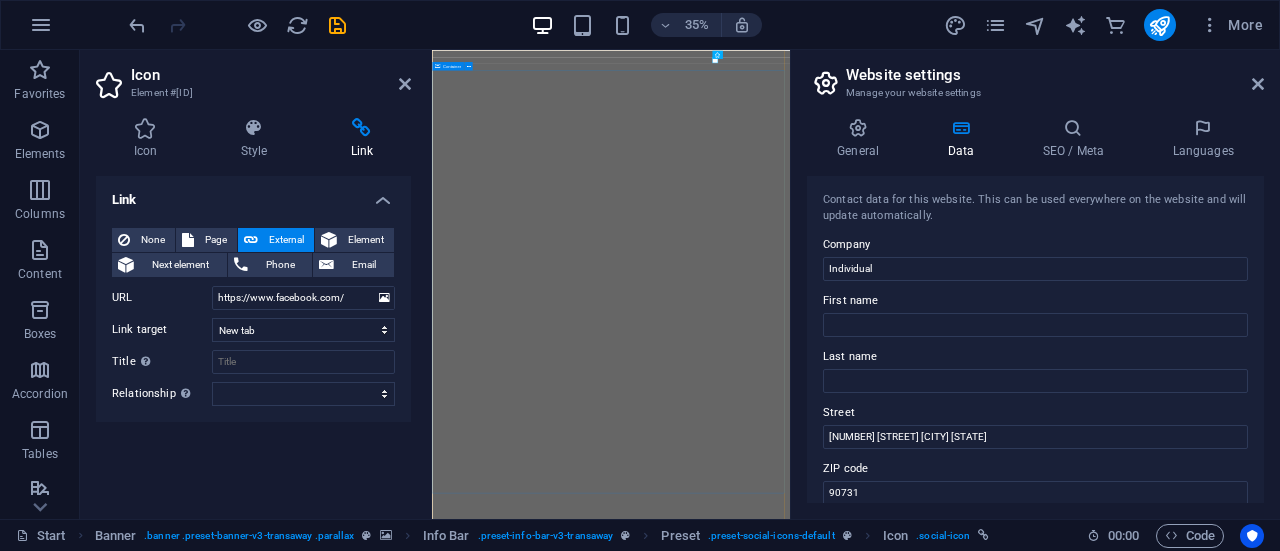 click on "Your world wide transport service" at bounding box center (943, 1786) 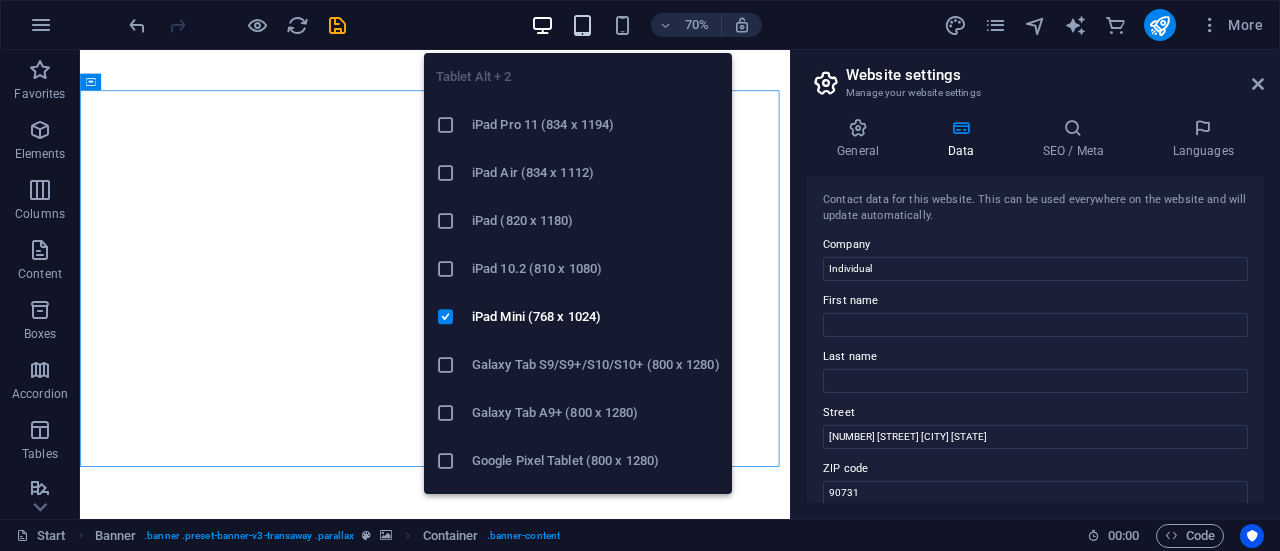 click at bounding box center (582, 25) 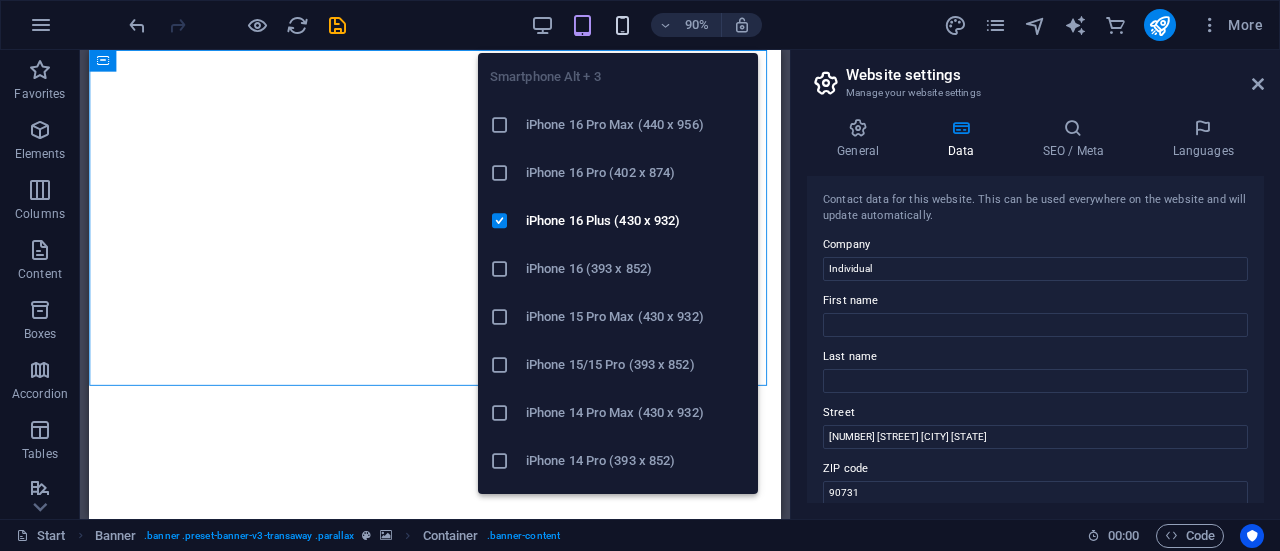 click at bounding box center [622, 25] 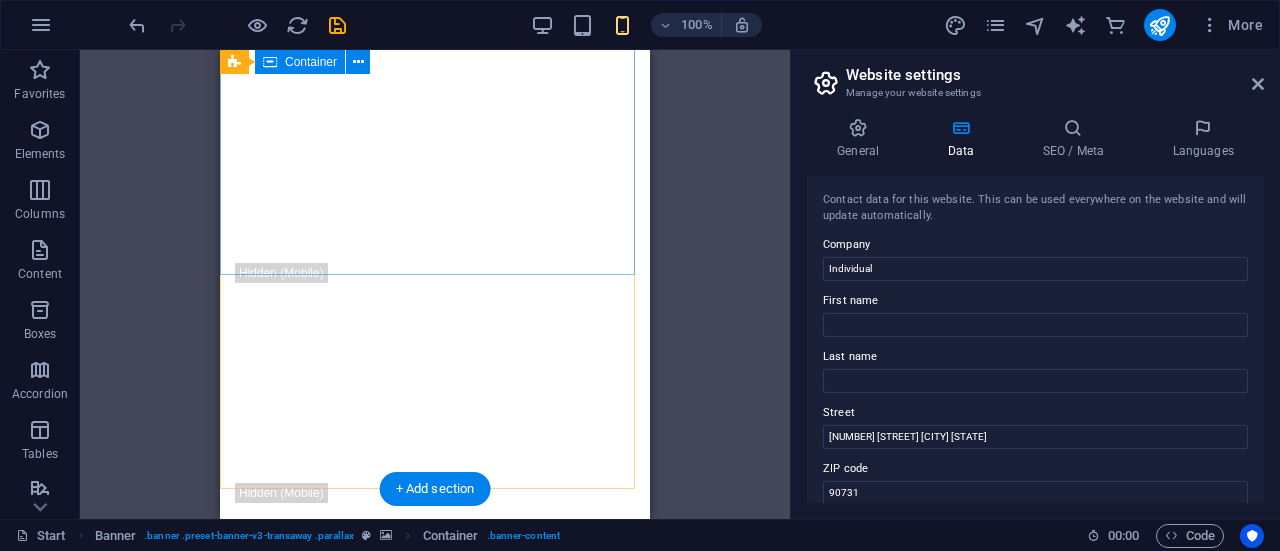 scroll, scrollTop: 0, scrollLeft: 0, axis: both 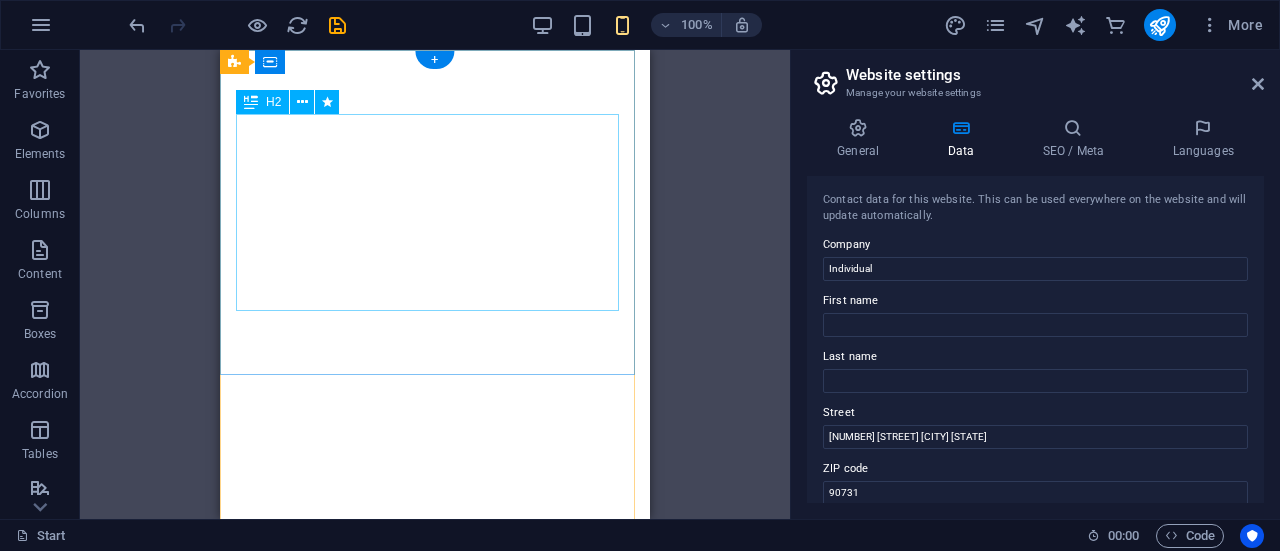 click on "Your world wide transport service" at bounding box center [435, 946] 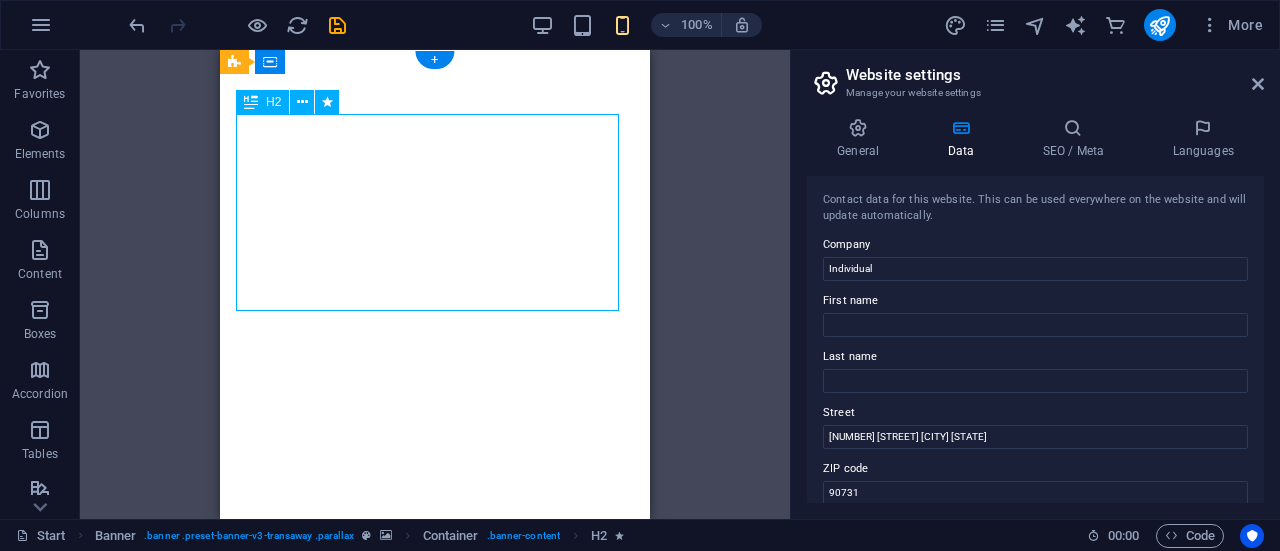 click on "Your world wide transport service" at bounding box center (435, 946) 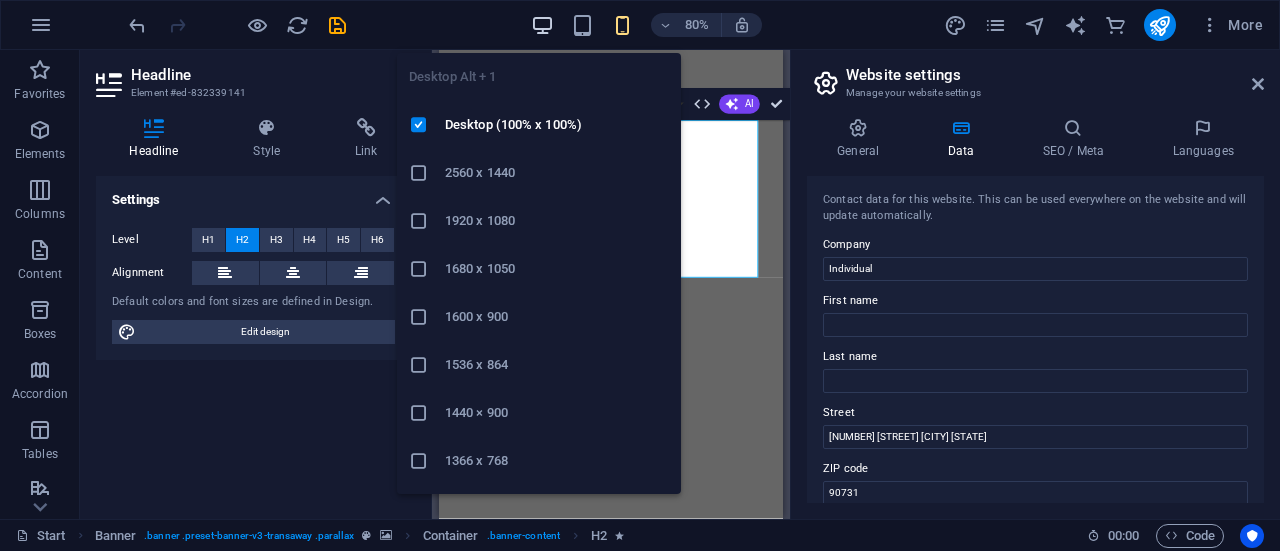 click at bounding box center [542, 25] 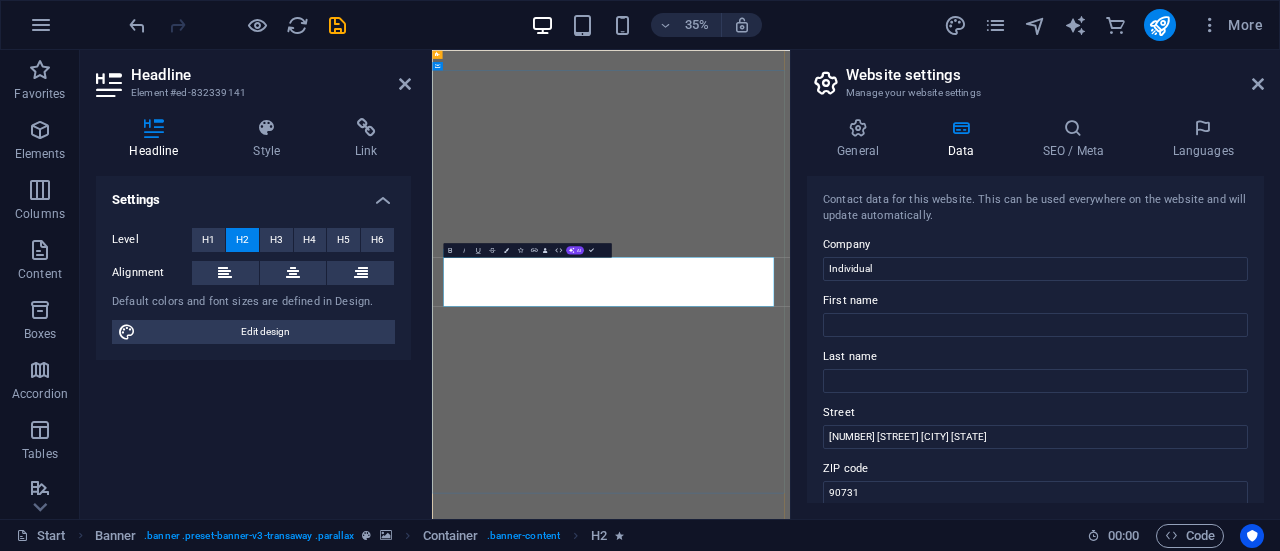 type 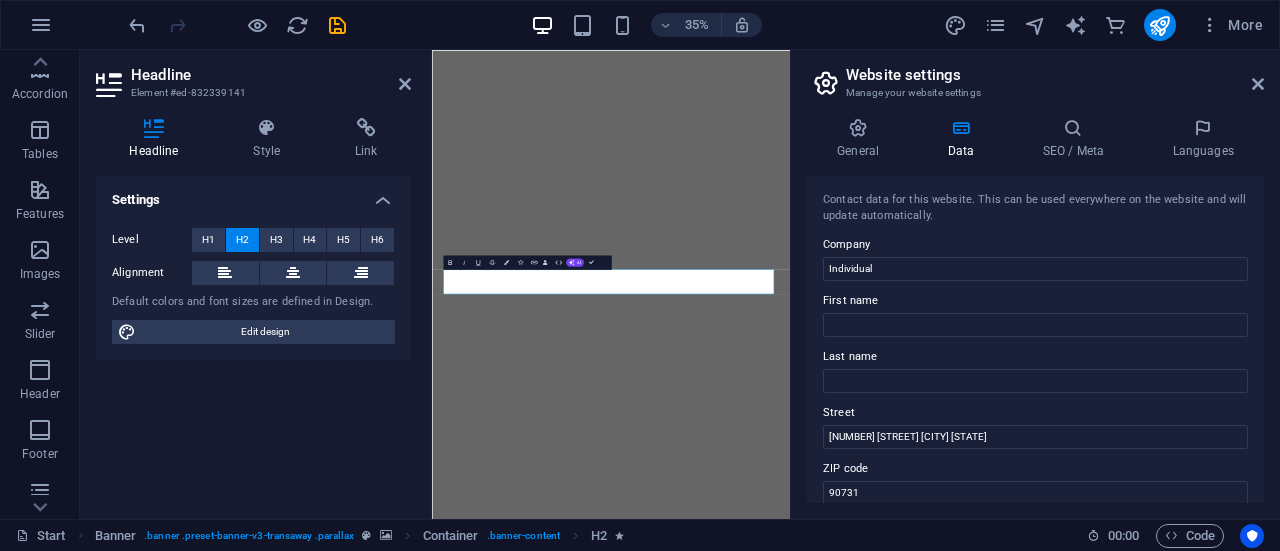 scroll, scrollTop: 490, scrollLeft: 0, axis: vertical 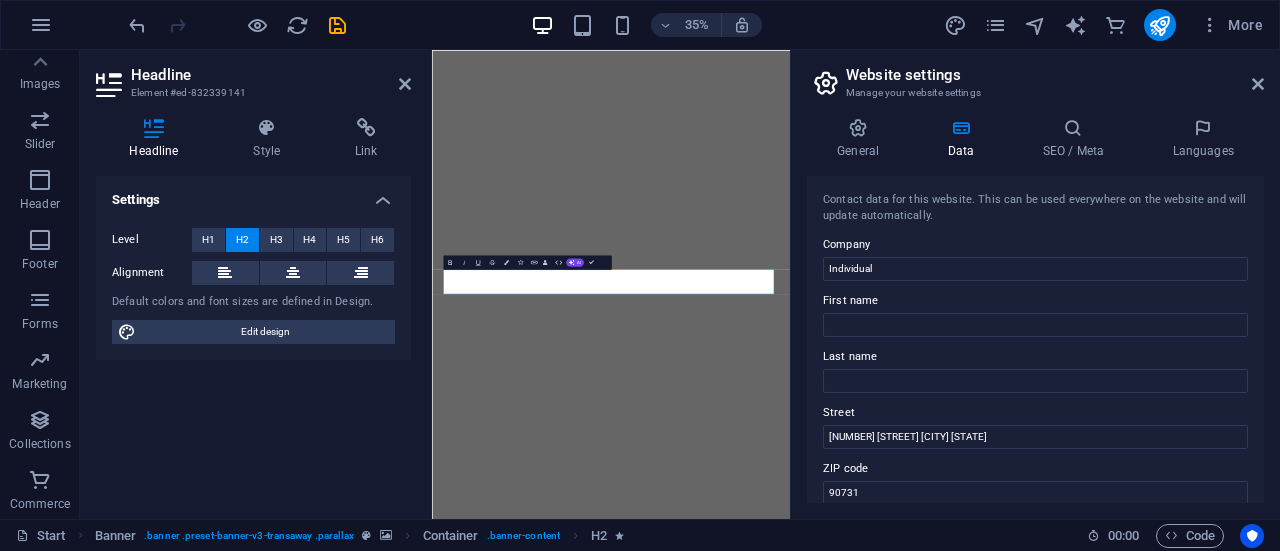 click on "Settings Level H1 H2 H3 H4 H5 H6 Alignment Default colors and font sizes are defined in Design. Edit design" at bounding box center (253, 339) 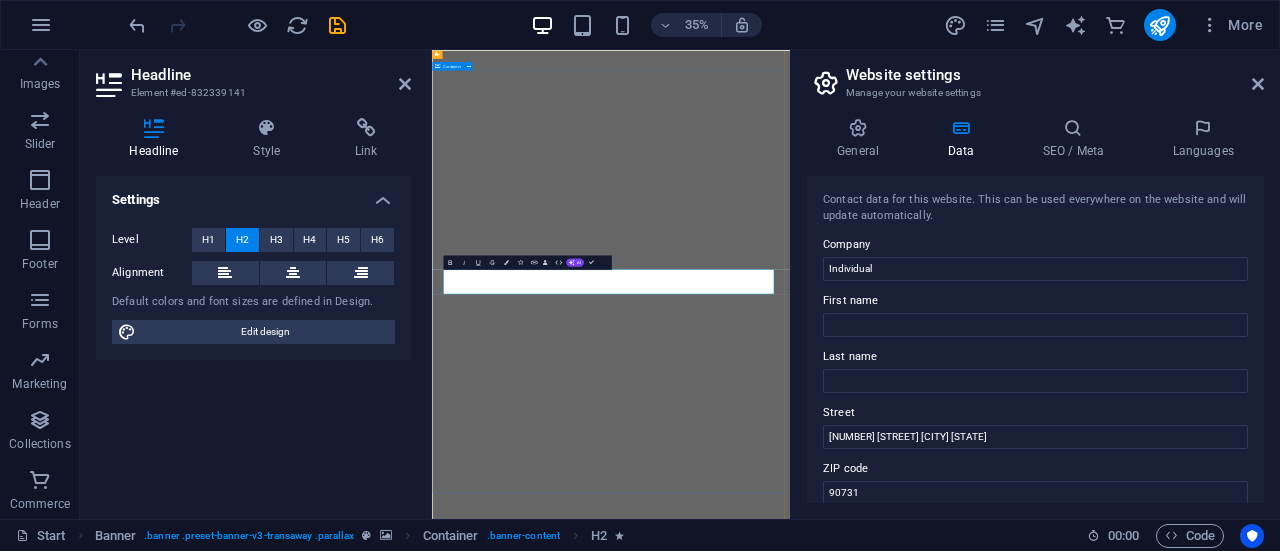 drag, startPoint x: 1258, startPoint y: 1039, endPoint x: 1349, endPoint y: 544, distance: 503.29514 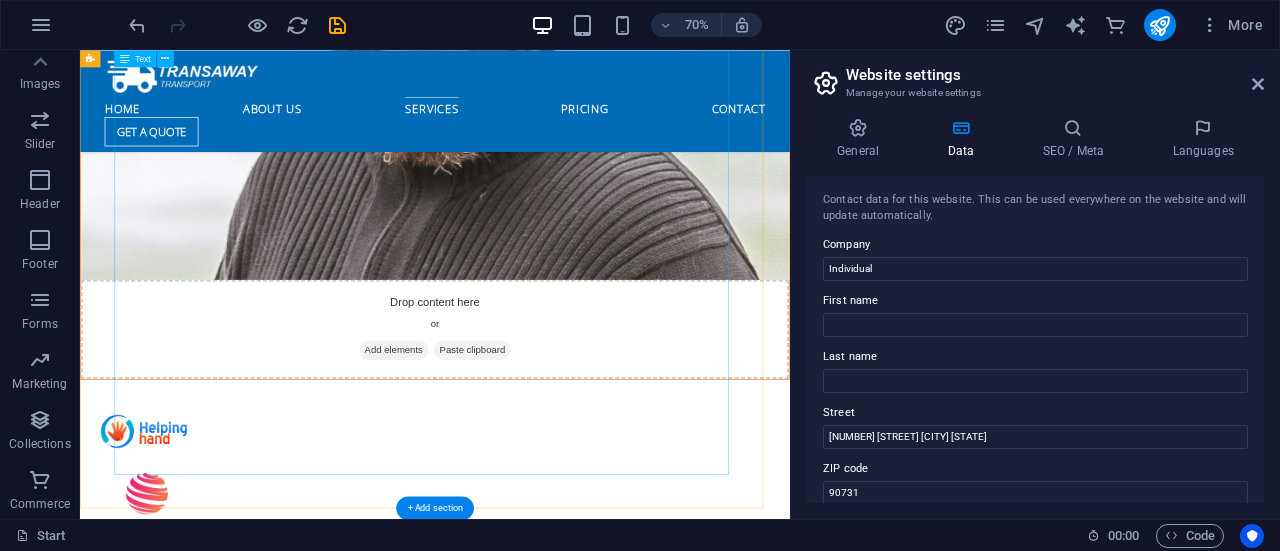 scroll, scrollTop: 5900, scrollLeft: 0, axis: vertical 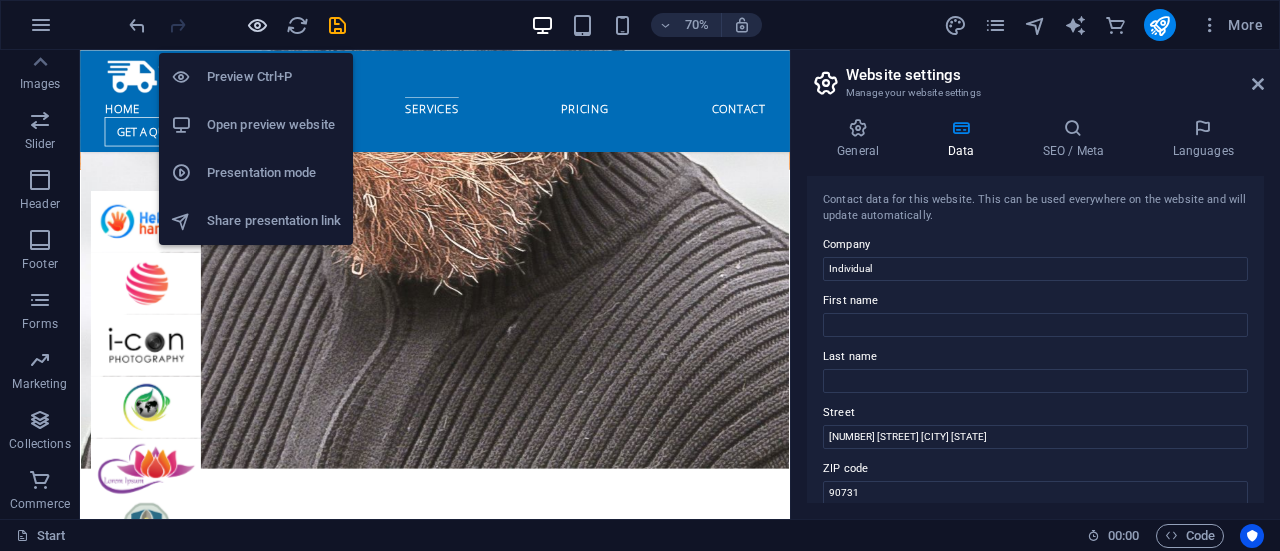 click at bounding box center [257, 25] 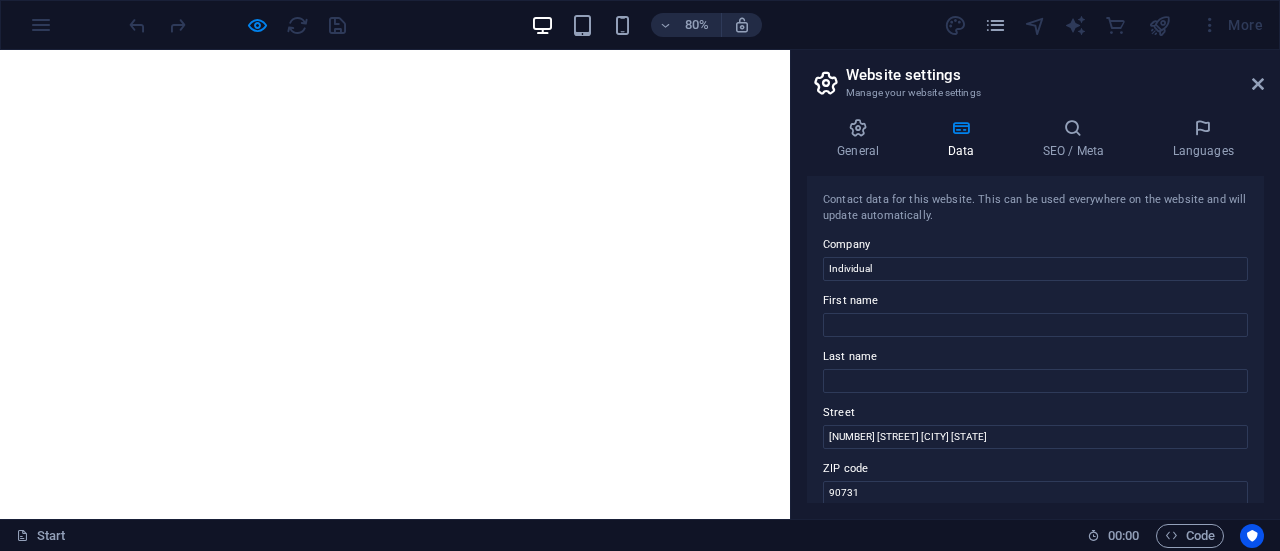 scroll, scrollTop: 0, scrollLeft: 0, axis: both 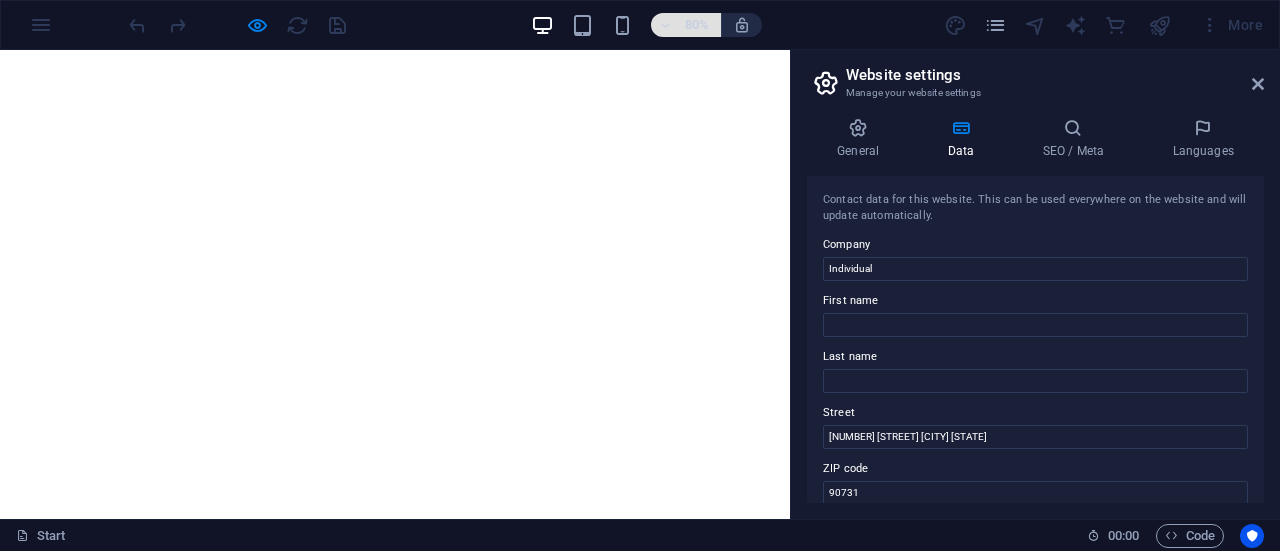 click at bounding box center (666, 25) 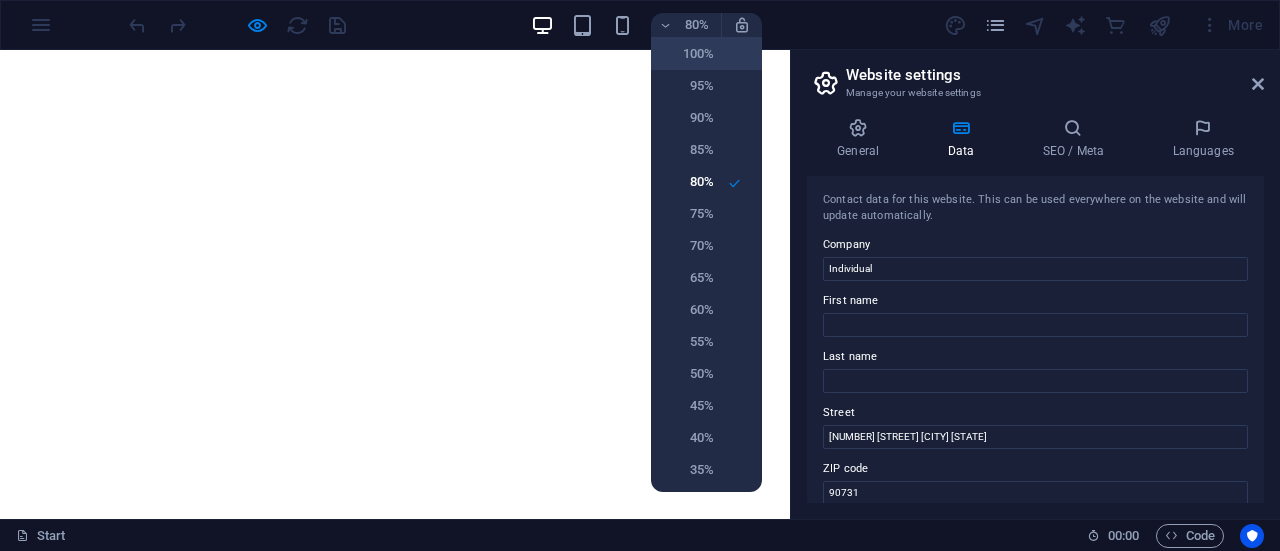 click on "100%" at bounding box center [688, 54] 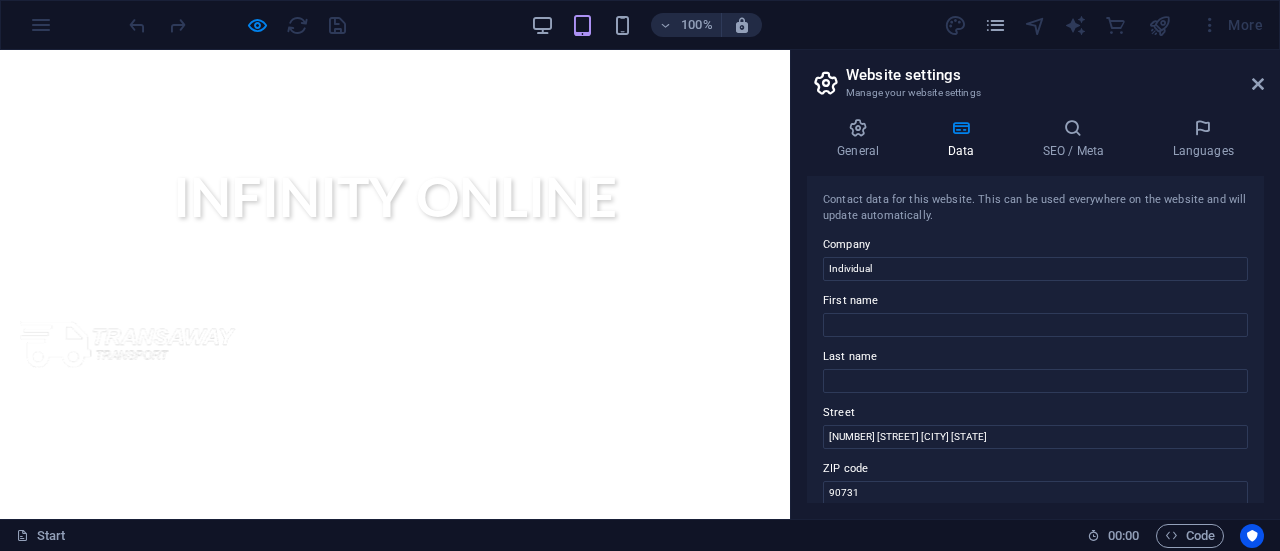 scroll, scrollTop: 0, scrollLeft: 0, axis: both 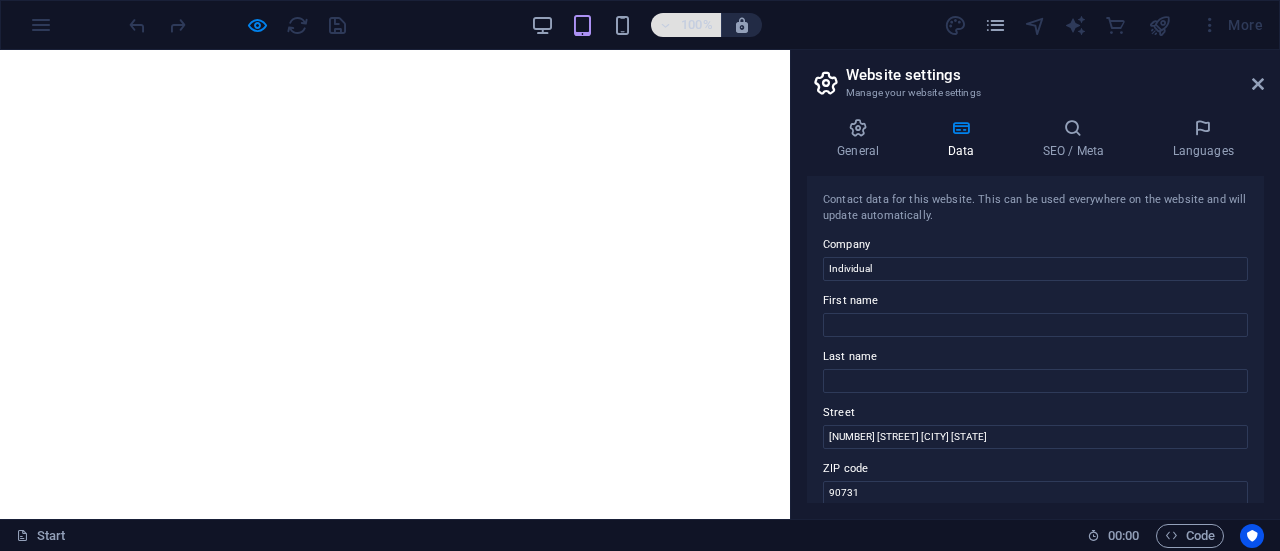 click at bounding box center [666, 25] 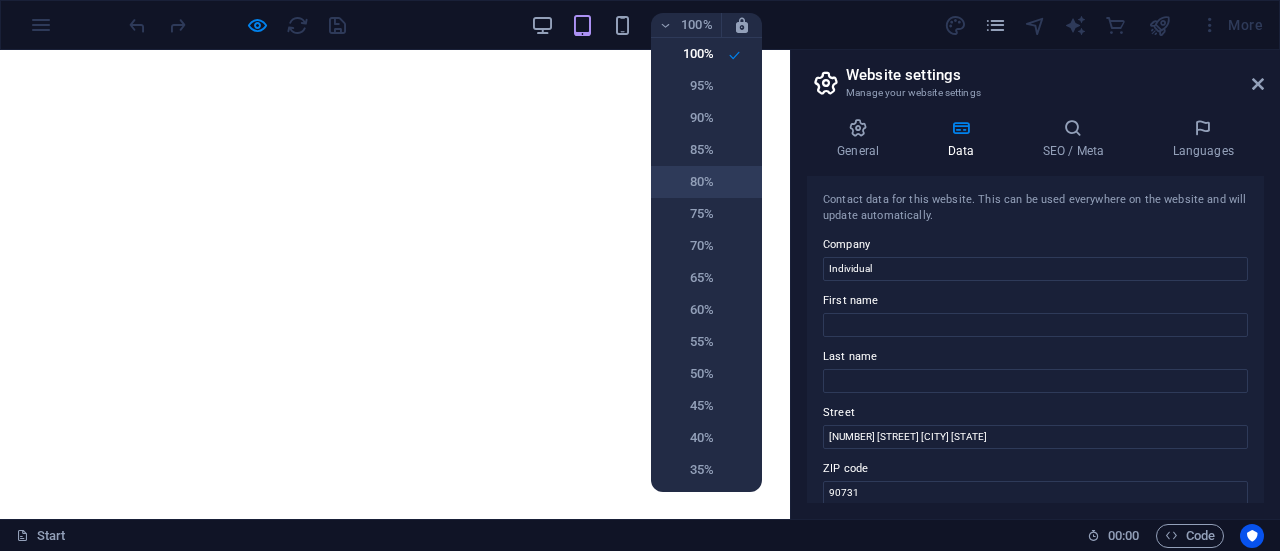 click on "80%" at bounding box center (688, 182) 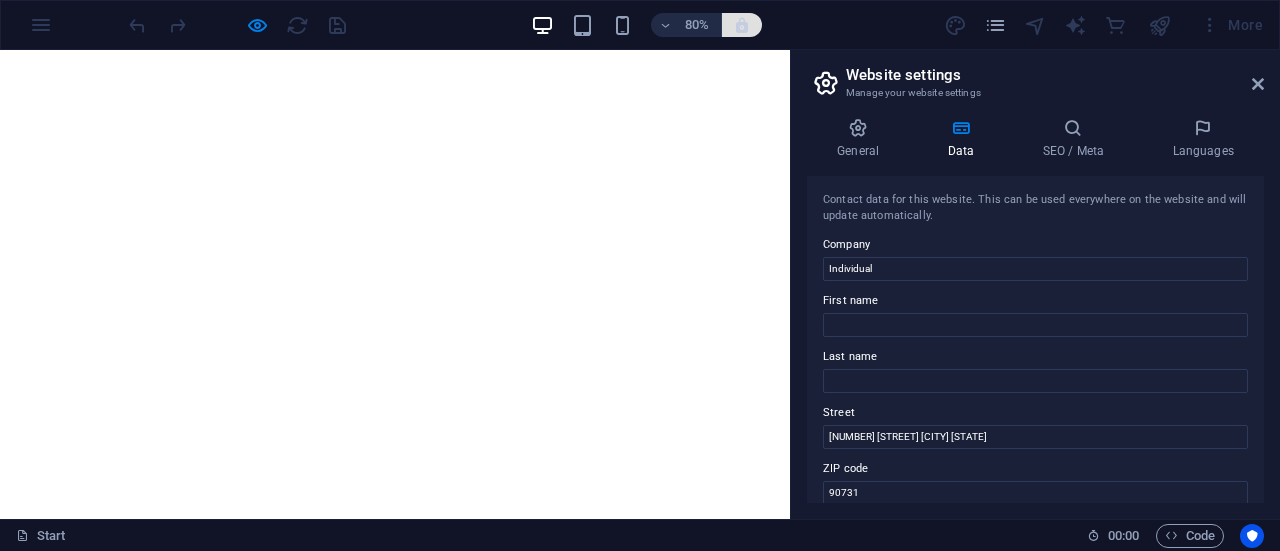 click at bounding box center [742, 25] 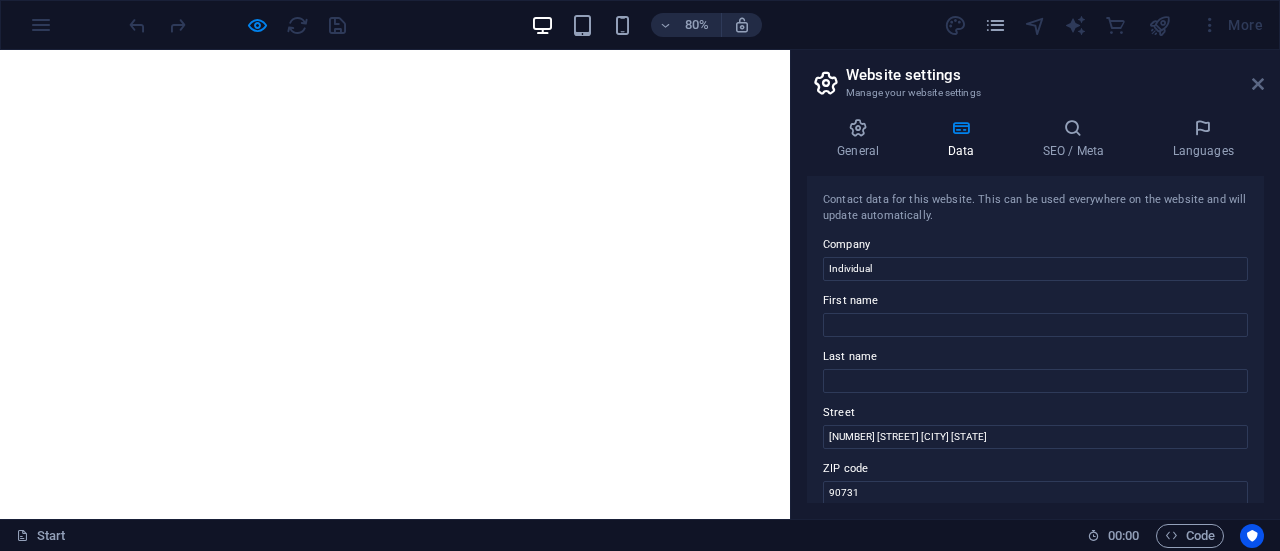 click at bounding box center [1258, 84] 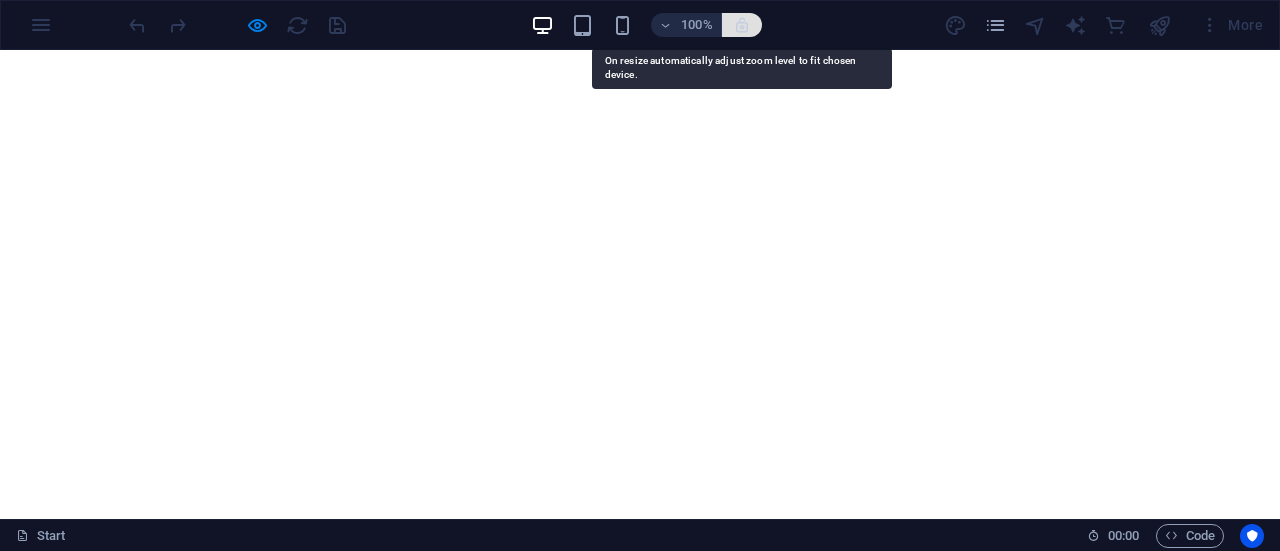 click at bounding box center (742, 25) 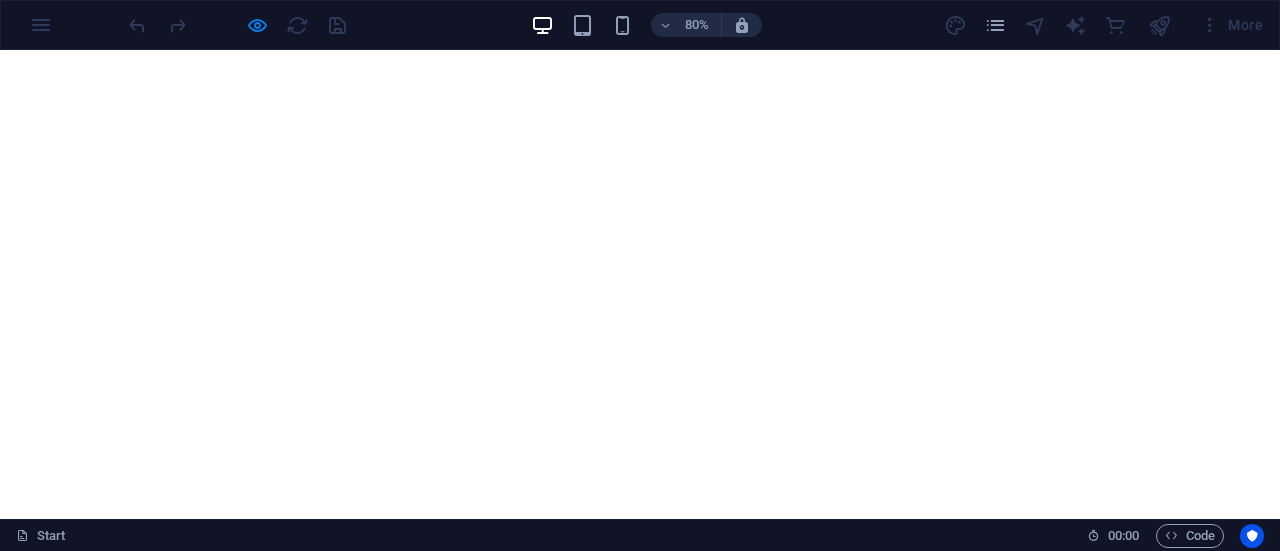 click on "80% More" at bounding box center [640, 25] 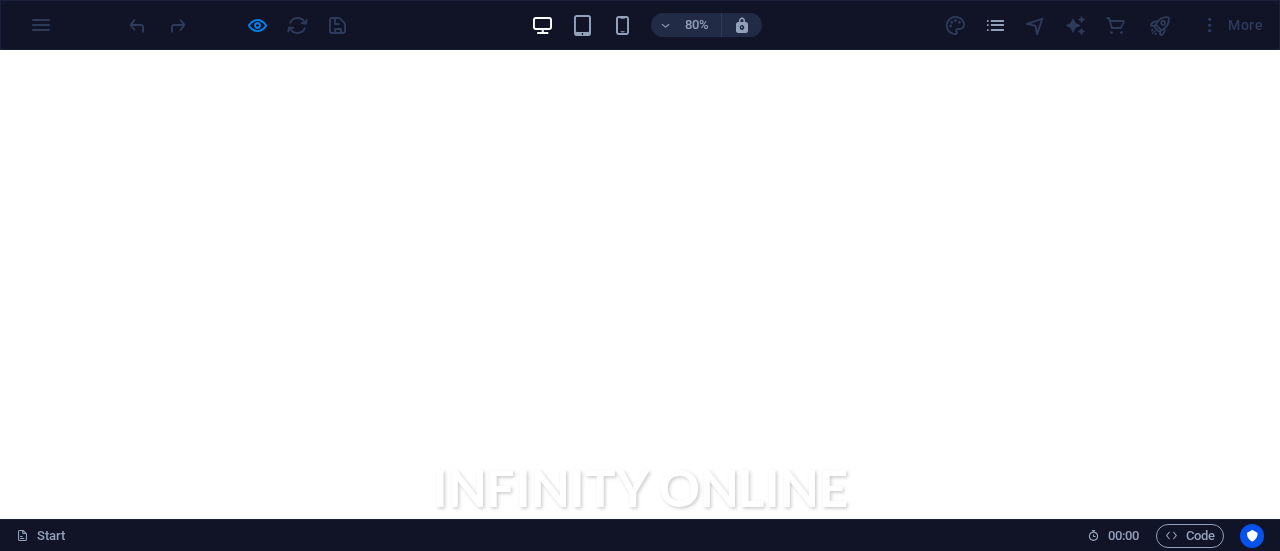 scroll, scrollTop: 0, scrollLeft: 0, axis: both 